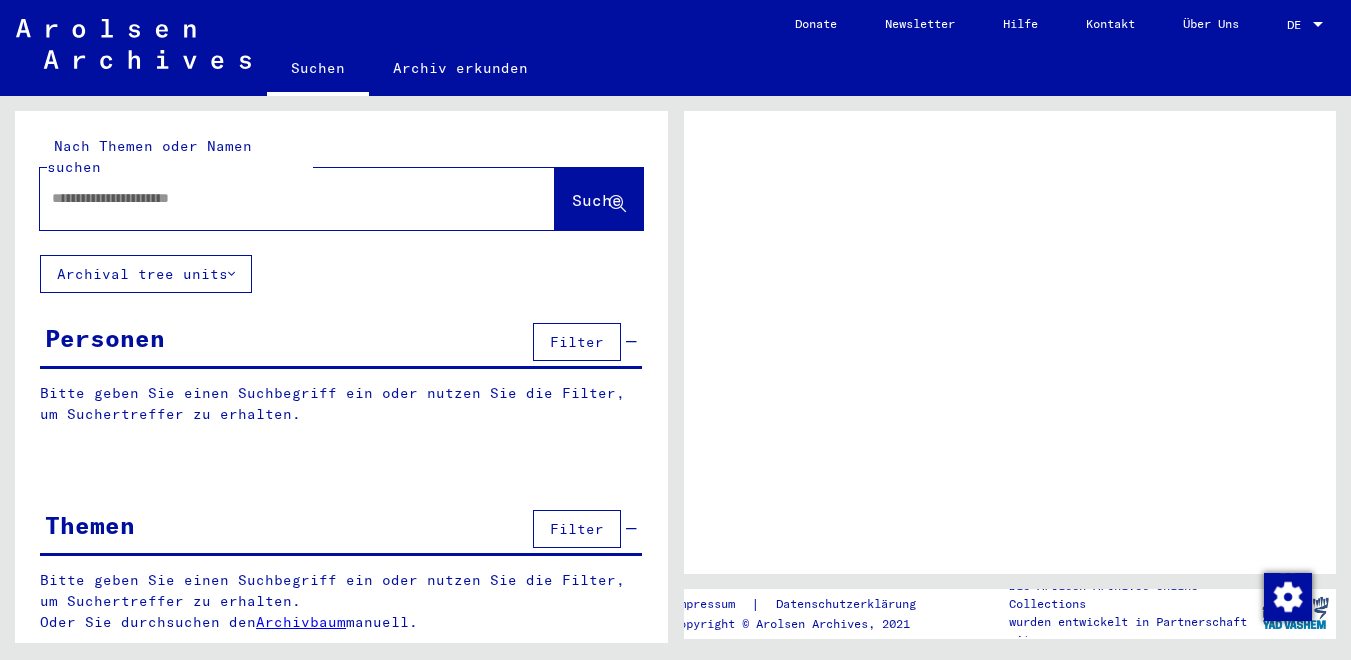 scroll, scrollTop: 0, scrollLeft: 0, axis: both 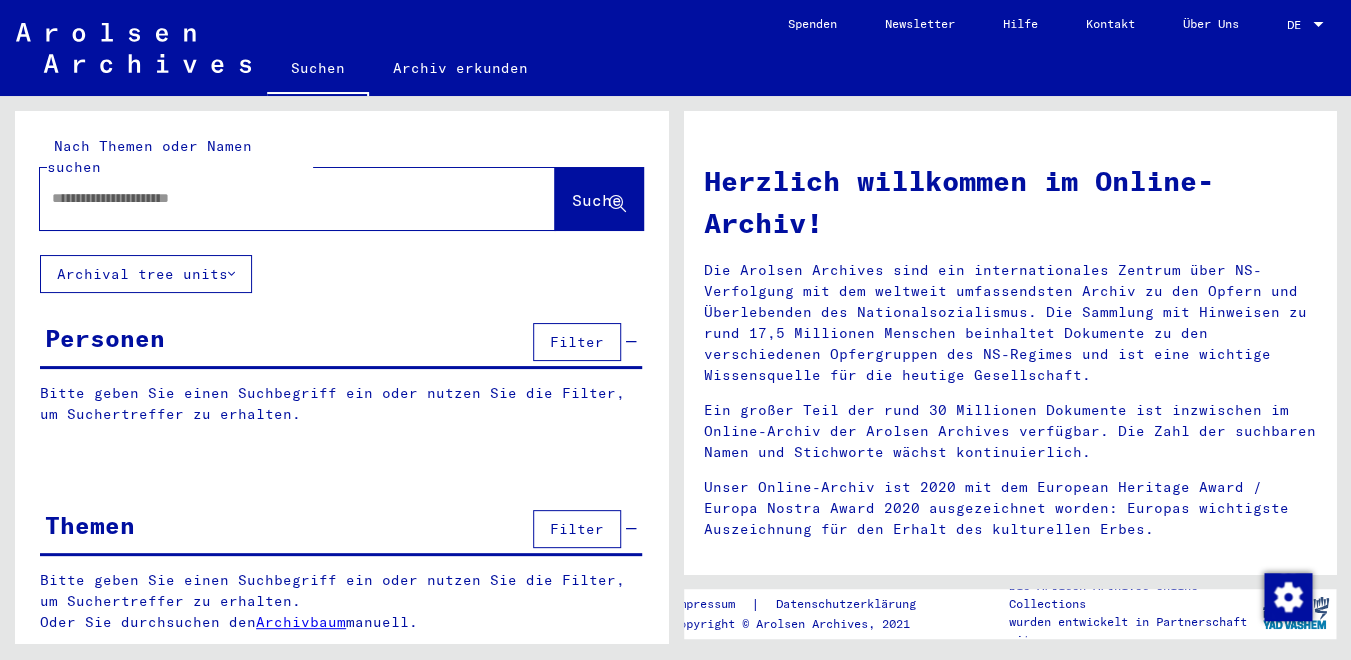 click at bounding box center [273, 198] 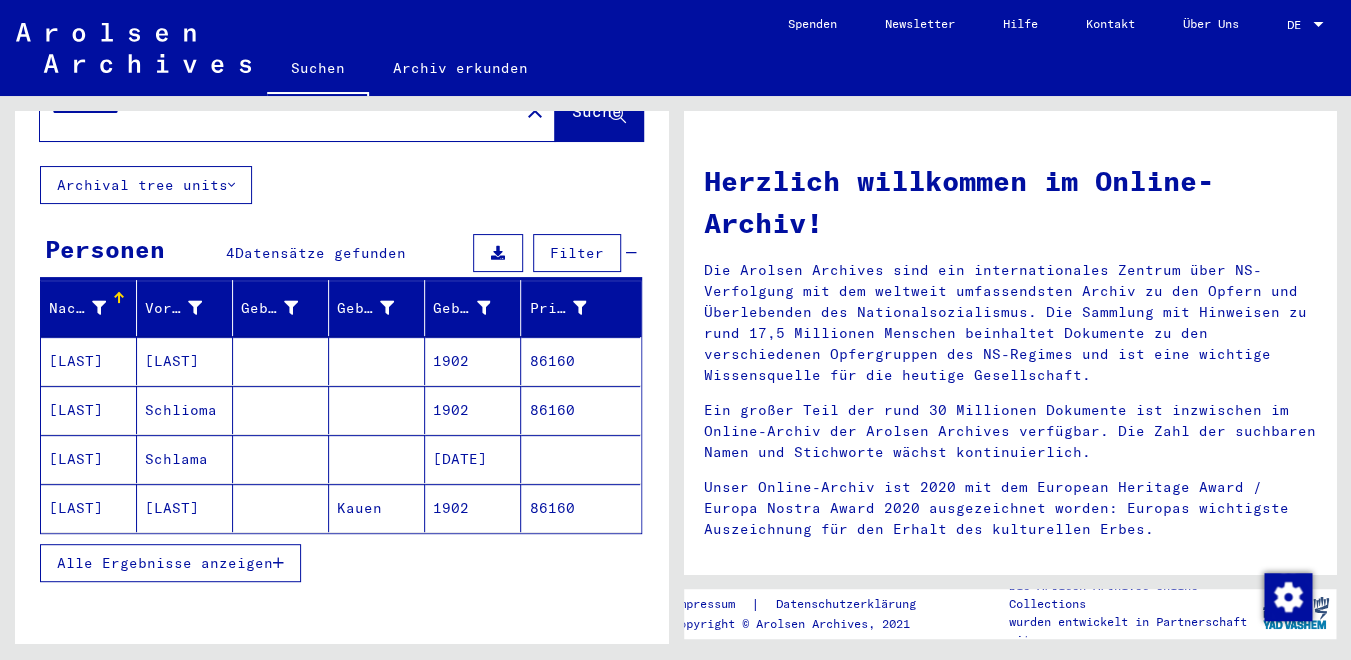 scroll, scrollTop: 128, scrollLeft: 0, axis: vertical 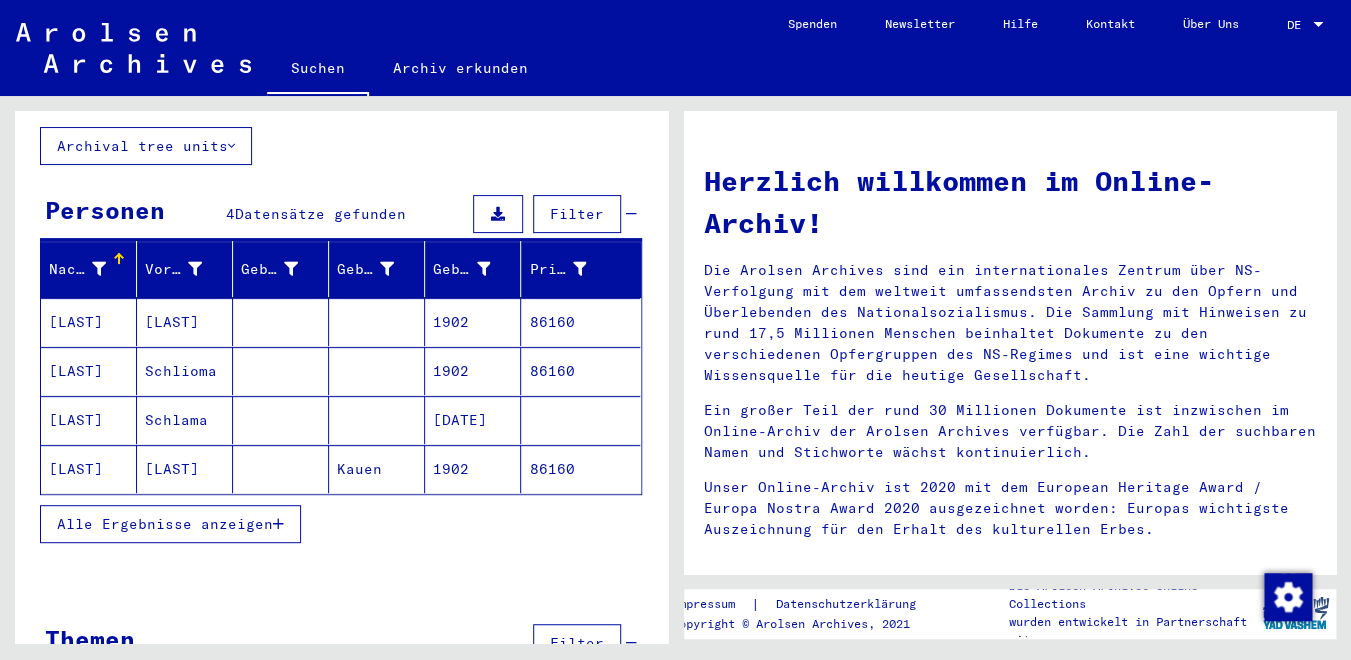 click on "Alle Ergebnisse anzeigen" at bounding box center (170, 524) 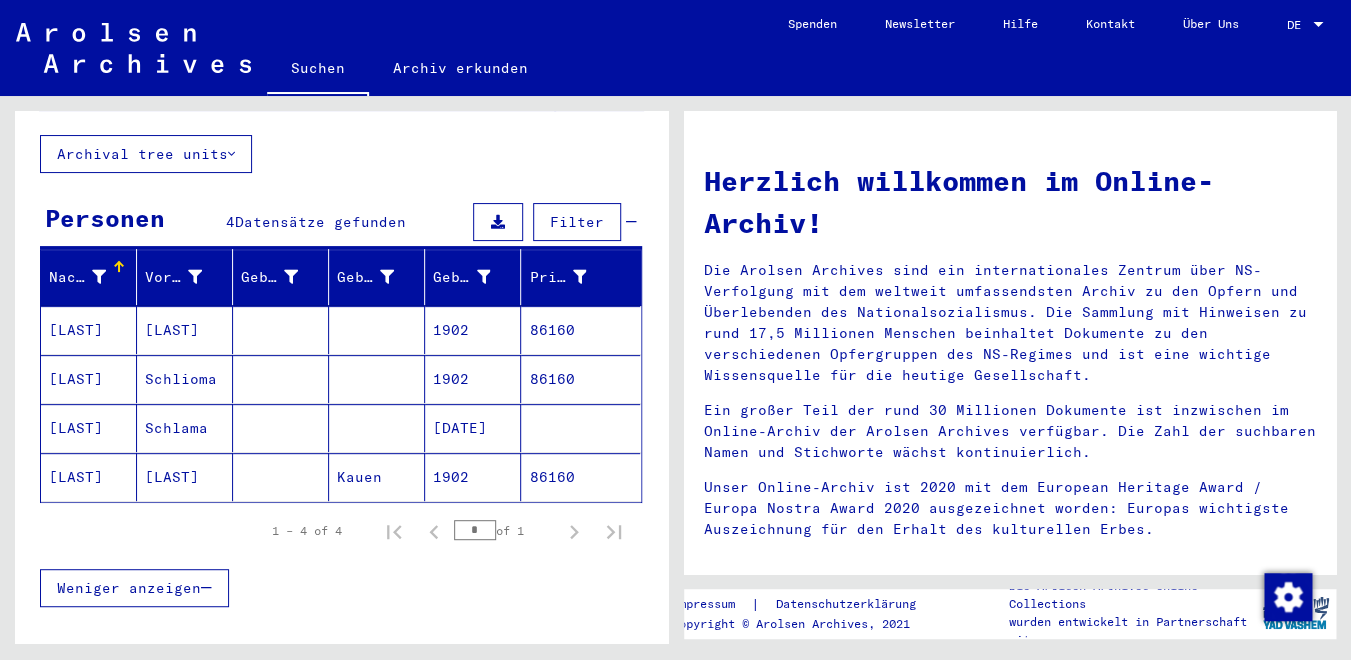 scroll, scrollTop: 0, scrollLeft: 0, axis: both 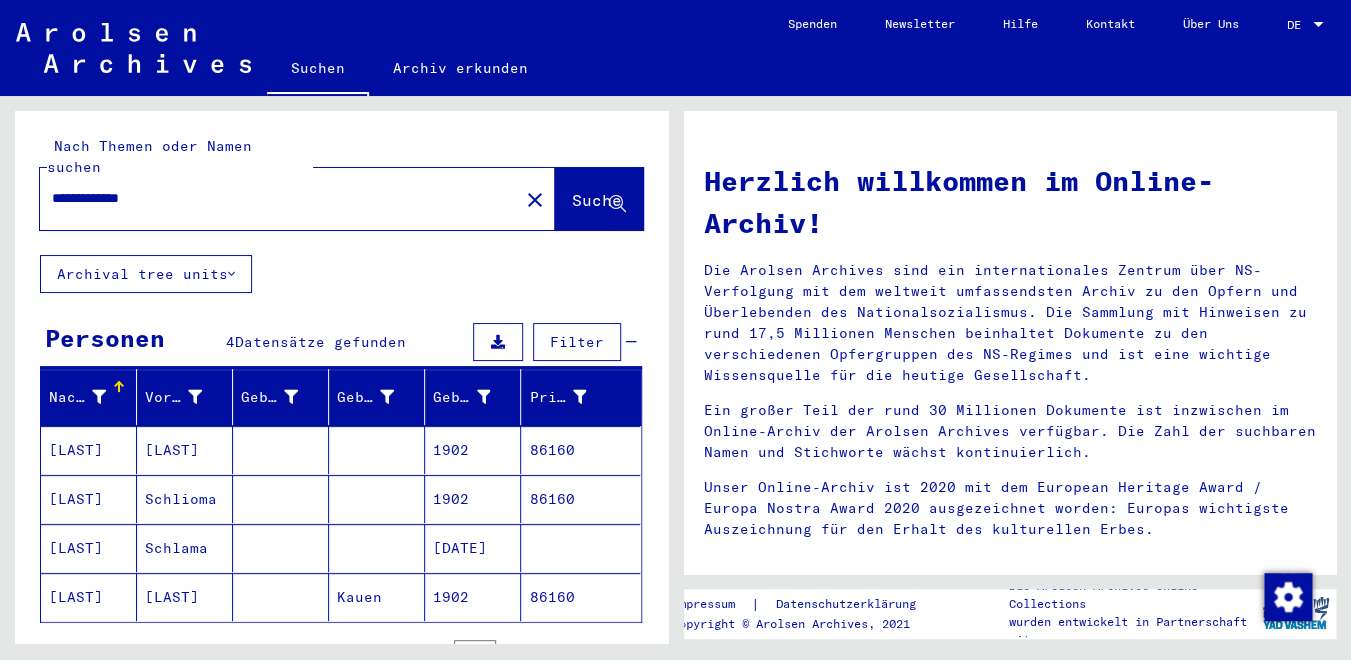click on "**********" at bounding box center [273, 198] 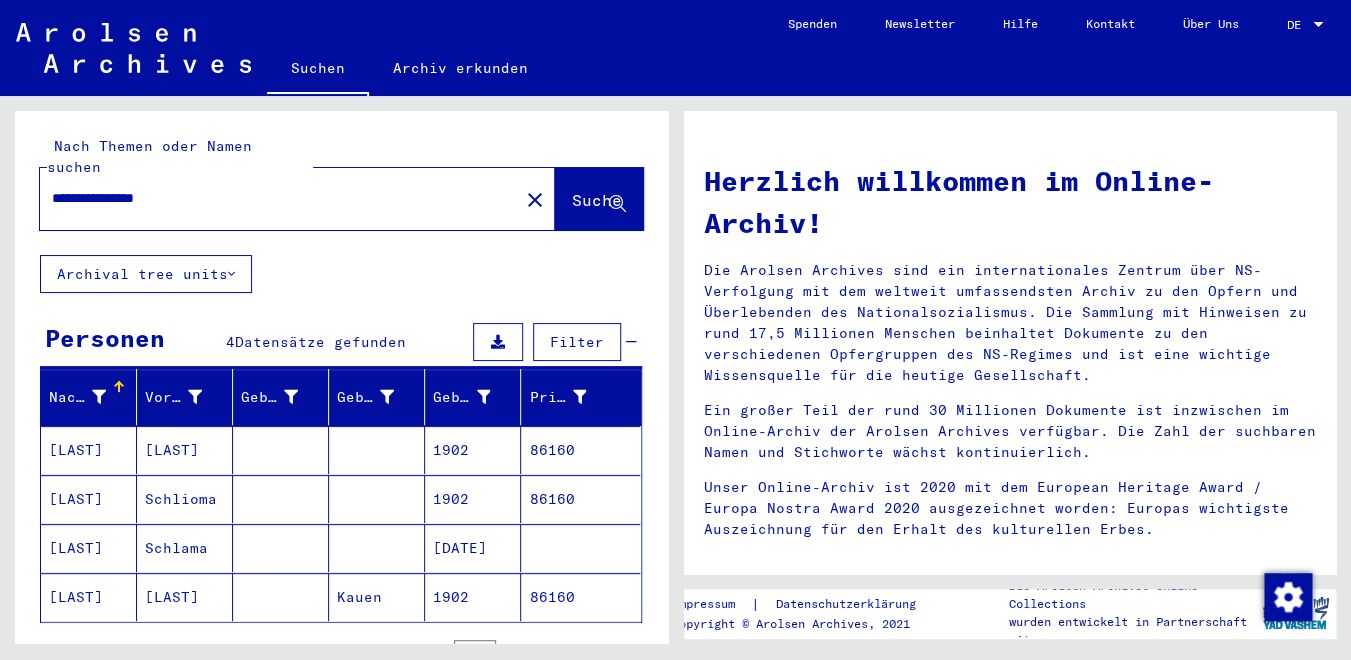 type on "**********" 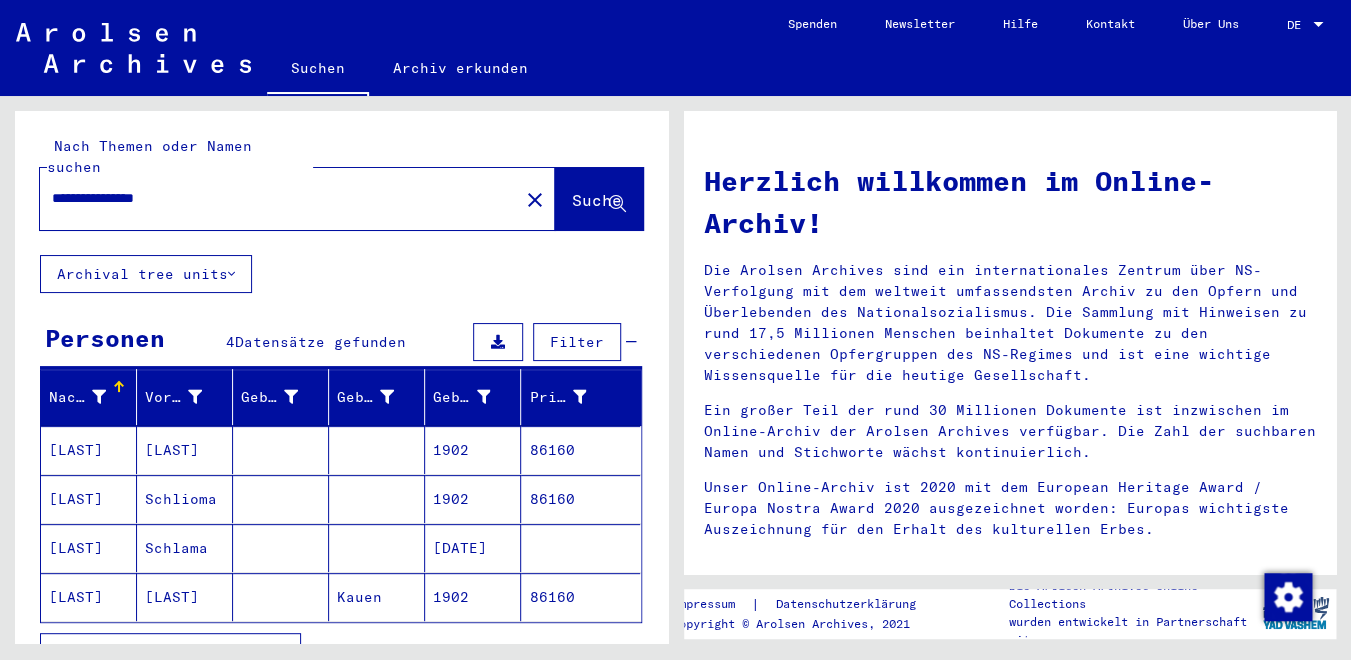 scroll, scrollTop: 44, scrollLeft: 0, axis: vertical 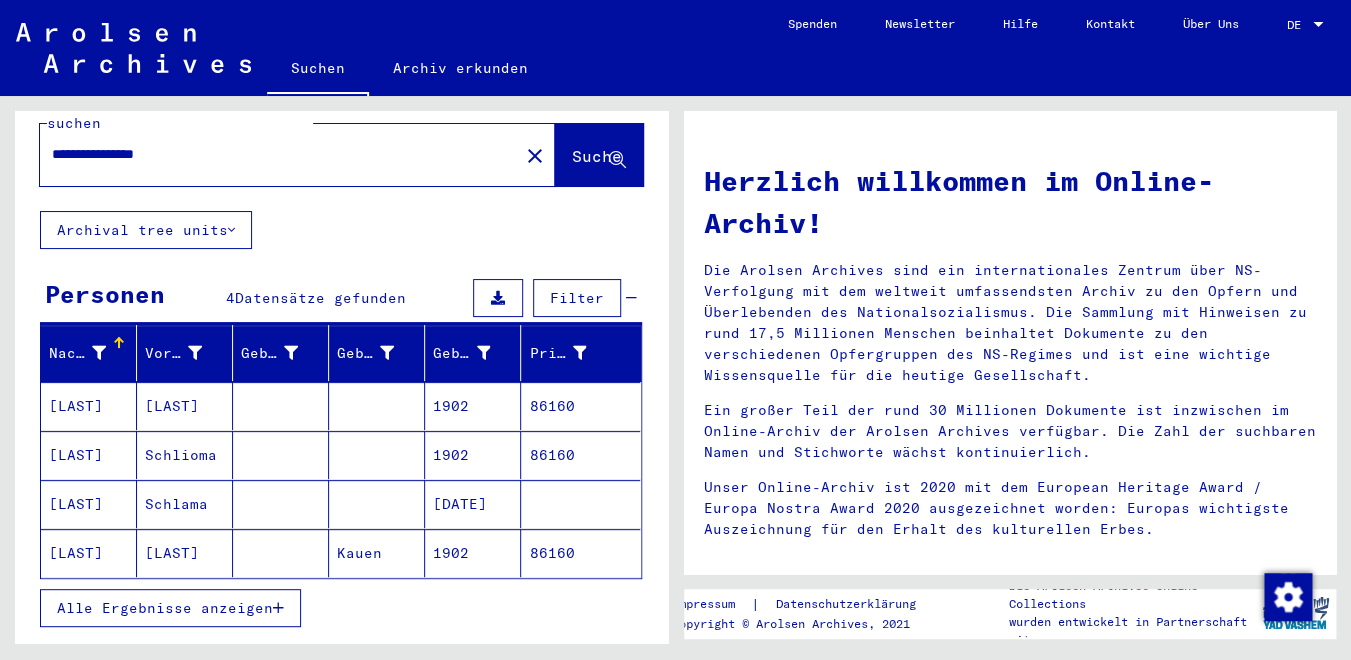 click on "[LAST]" at bounding box center (185, 455) 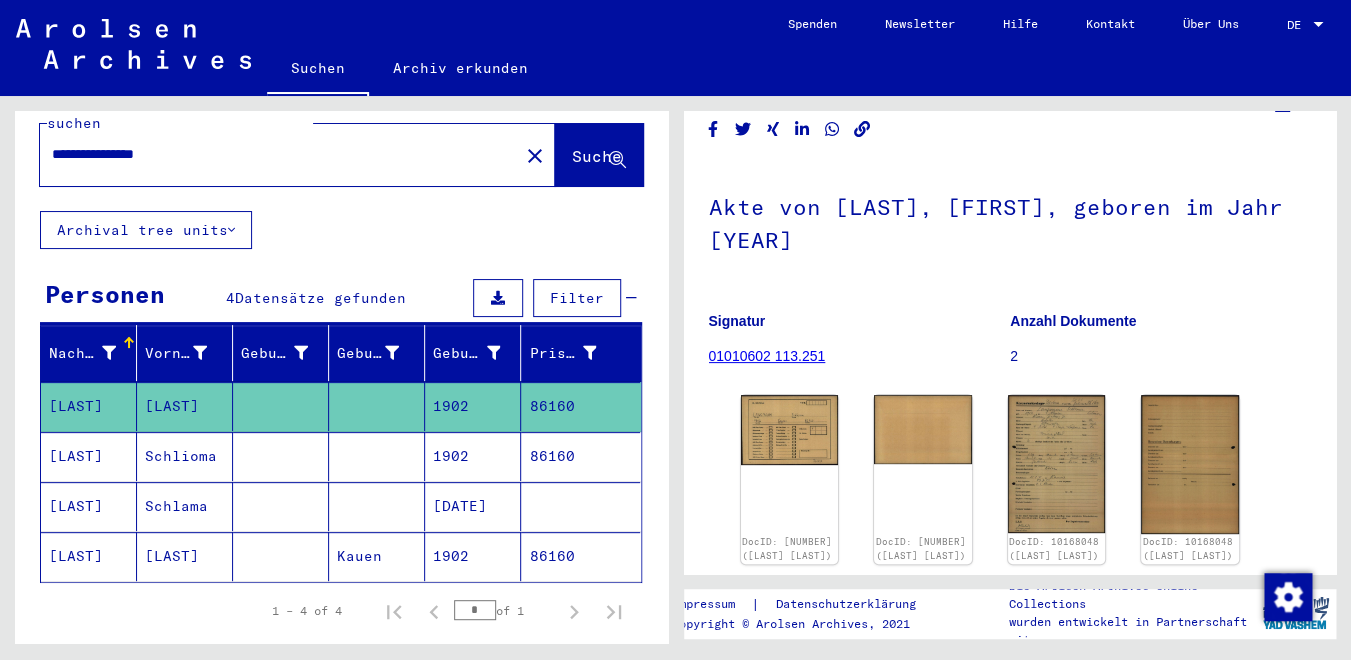 scroll, scrollTop: 103, scrollLeft: 0, axis: vertical 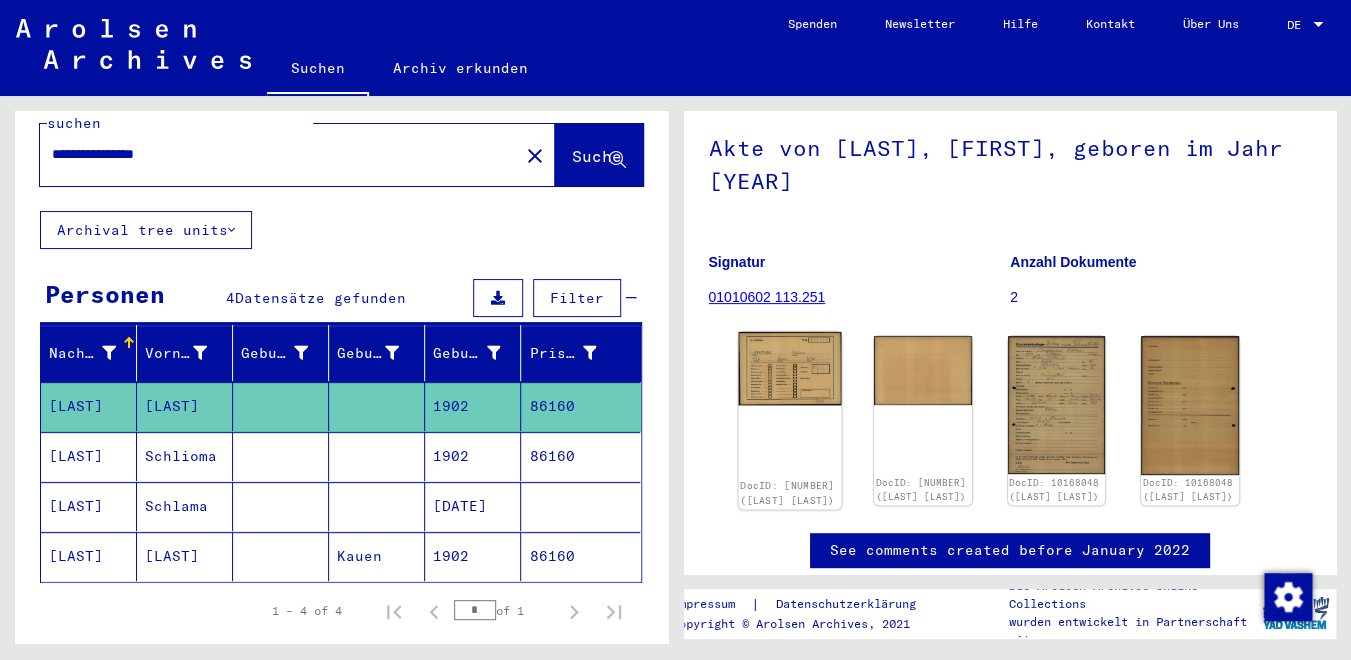 click 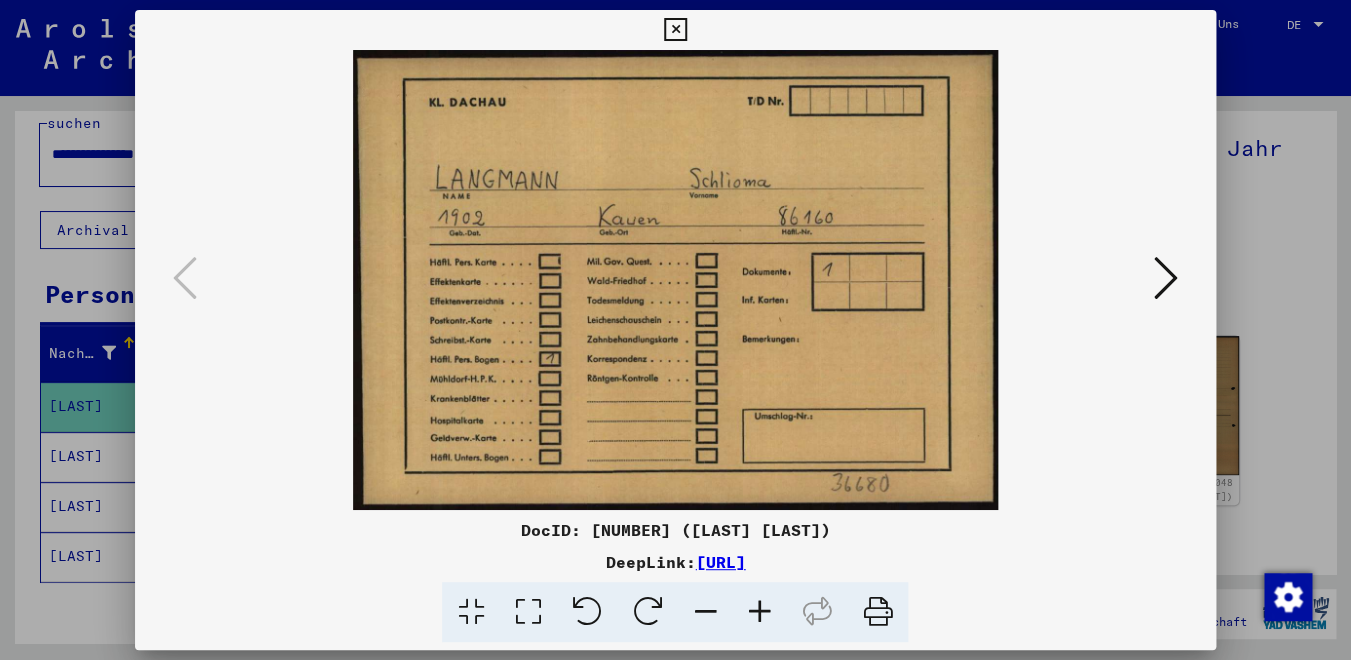 click at bounding box center [1166, 278] 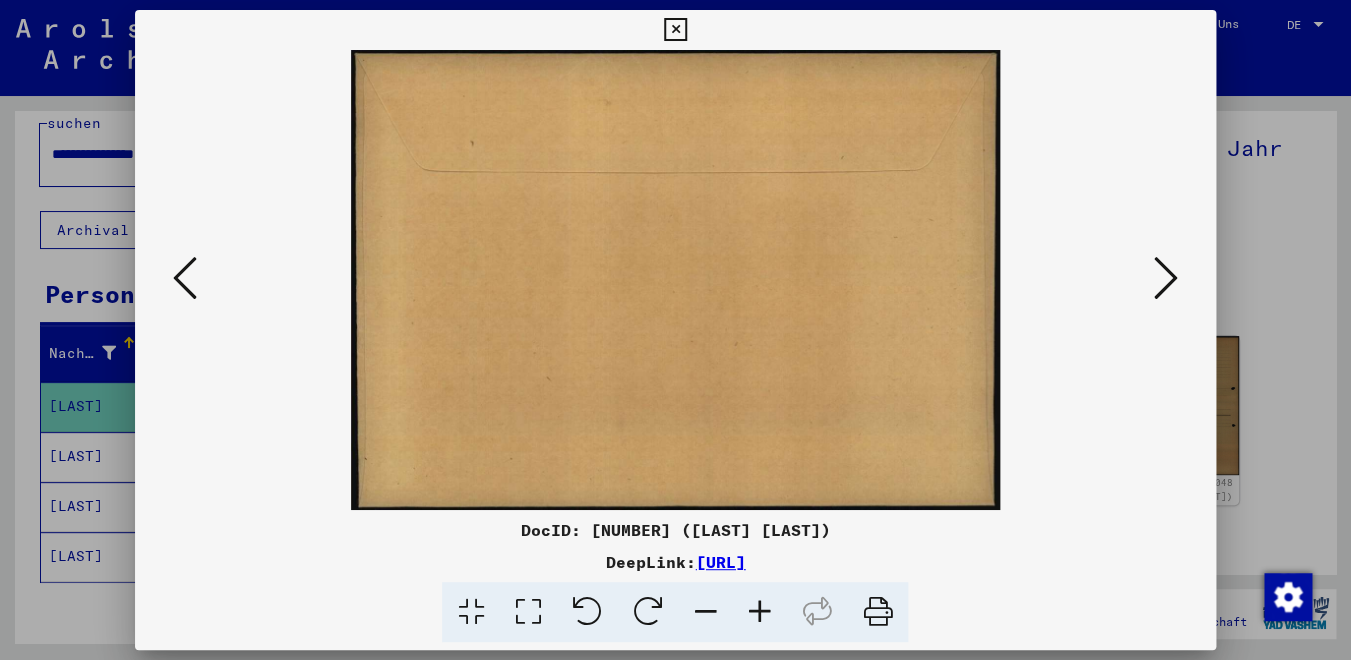 click at bounding box center (1166, 278) 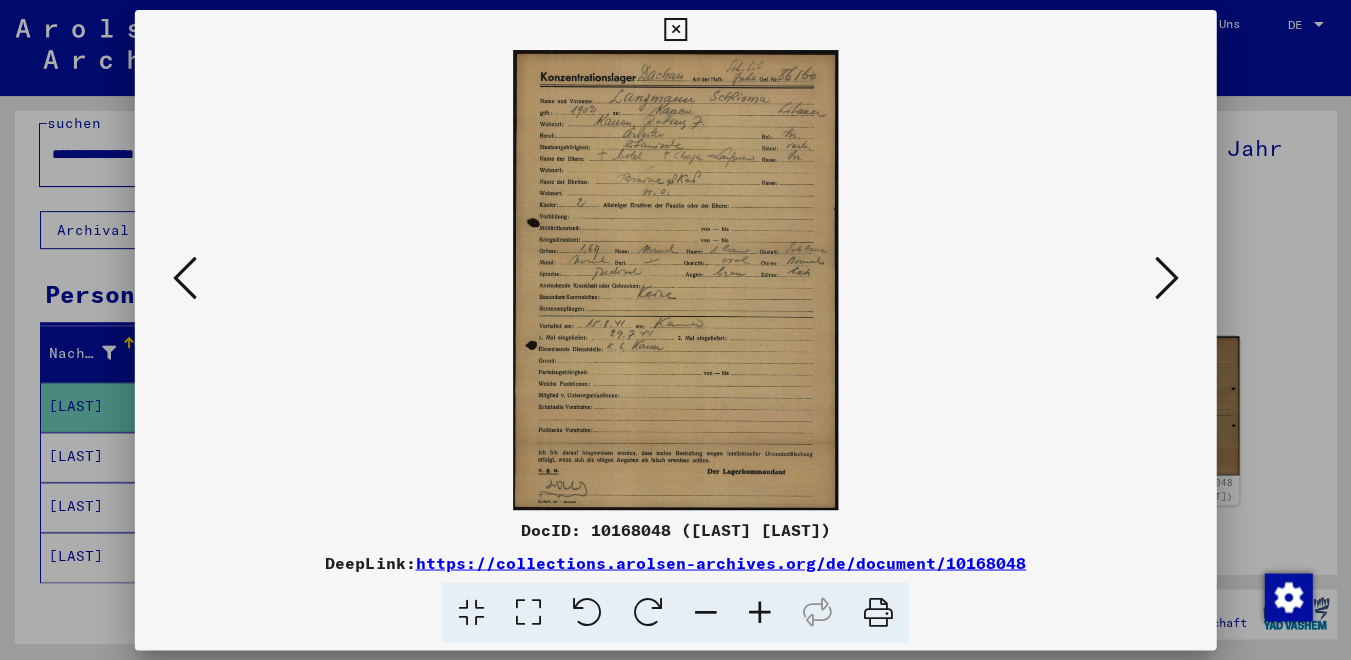 click at bounding box center (1166, 278) 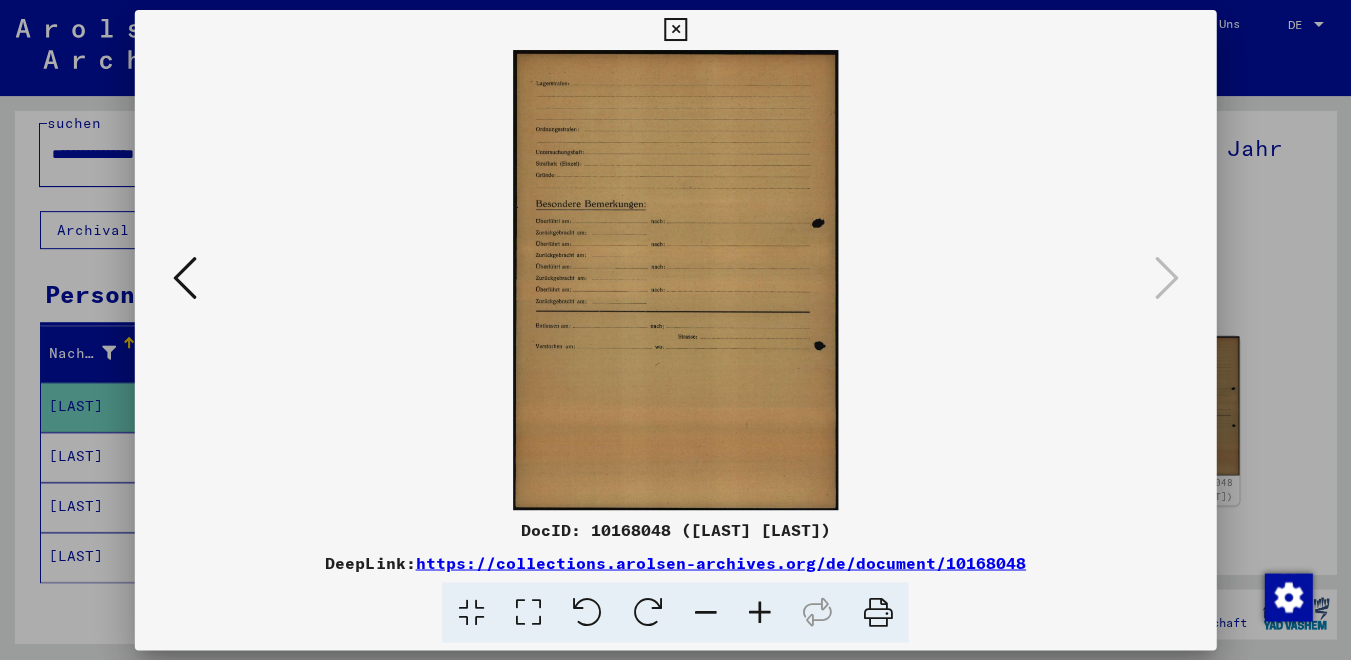 click at bounding box center (675, 30) 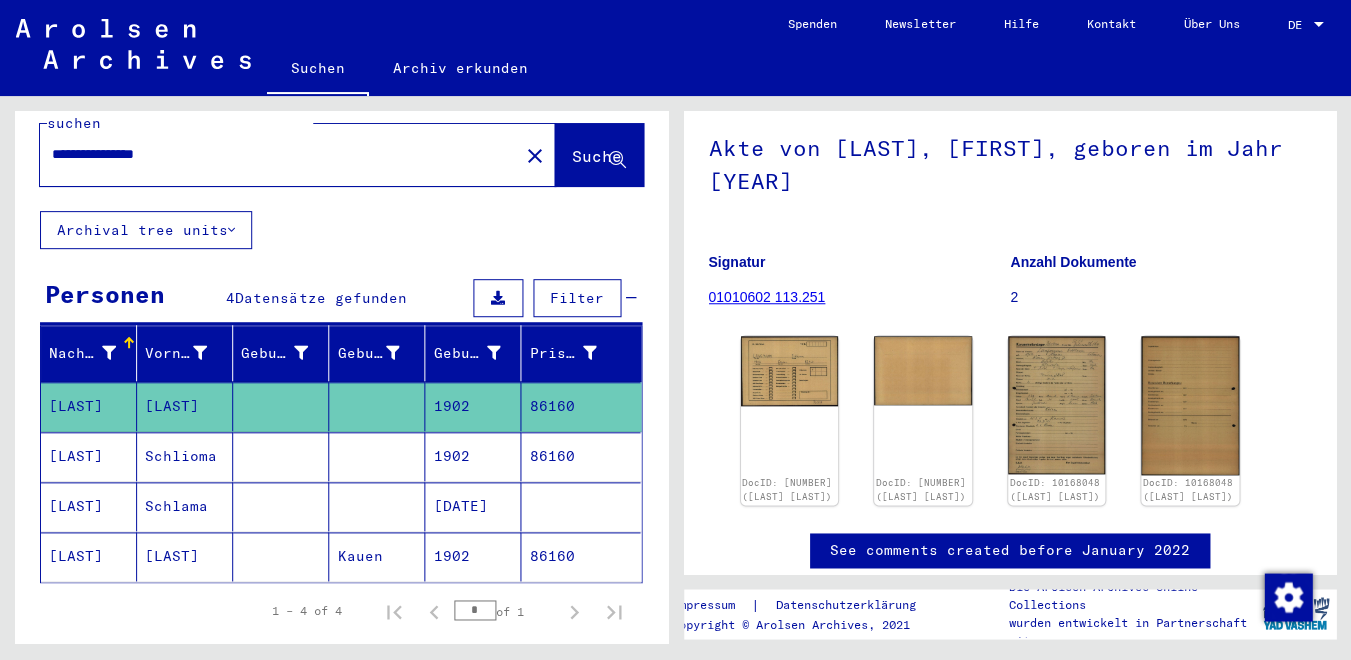 click on "Schlioma" at bounding box center [185, 506] 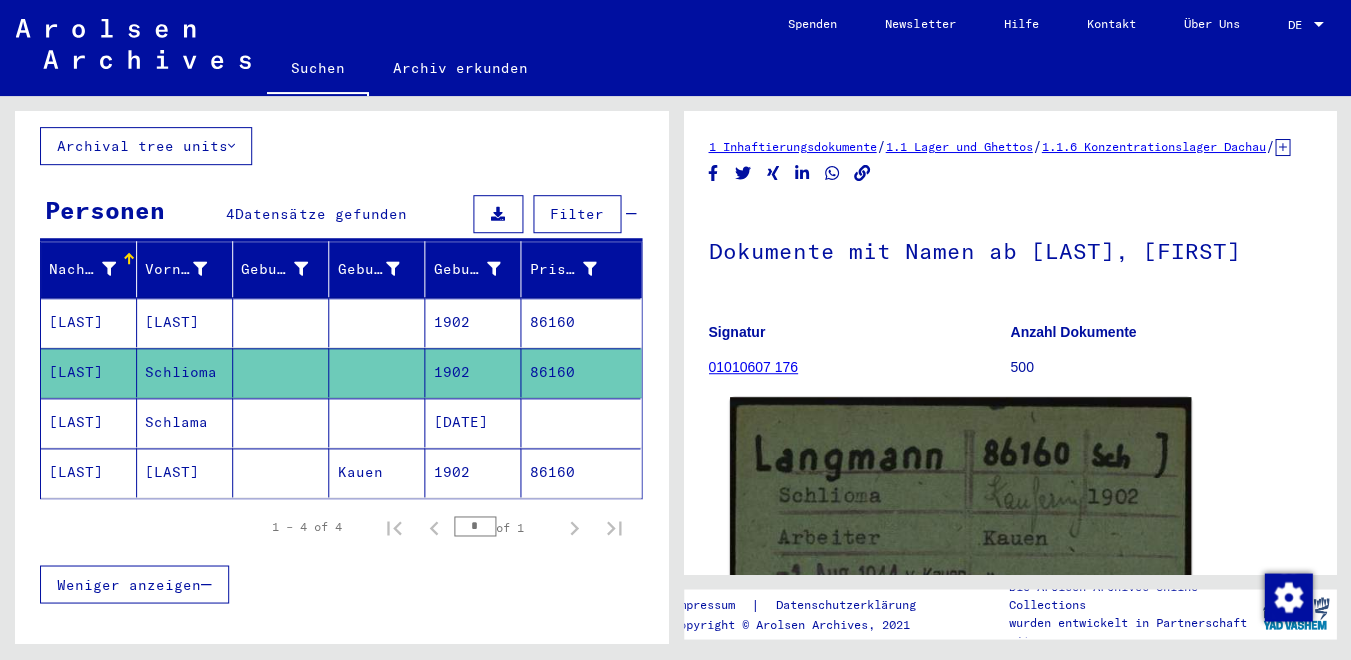 scroll, scrollTop: 151, scrollLeft: 0, axis: vertical 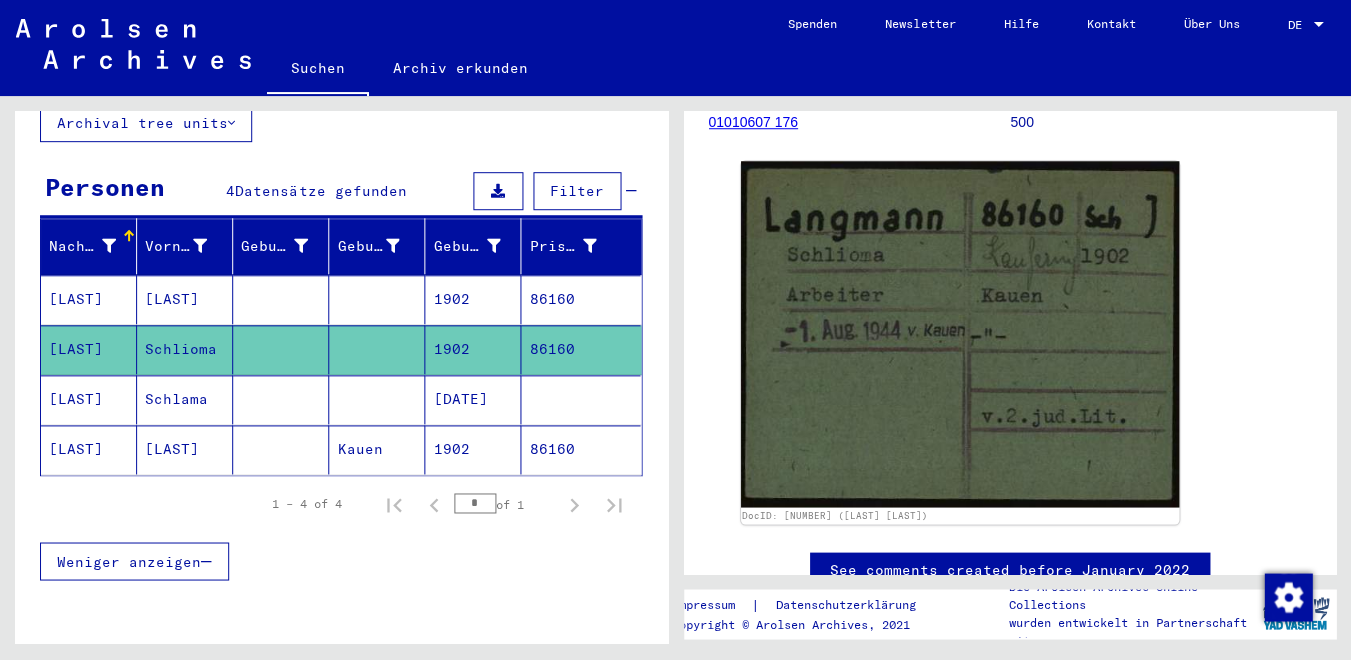 click on "[LAST]" 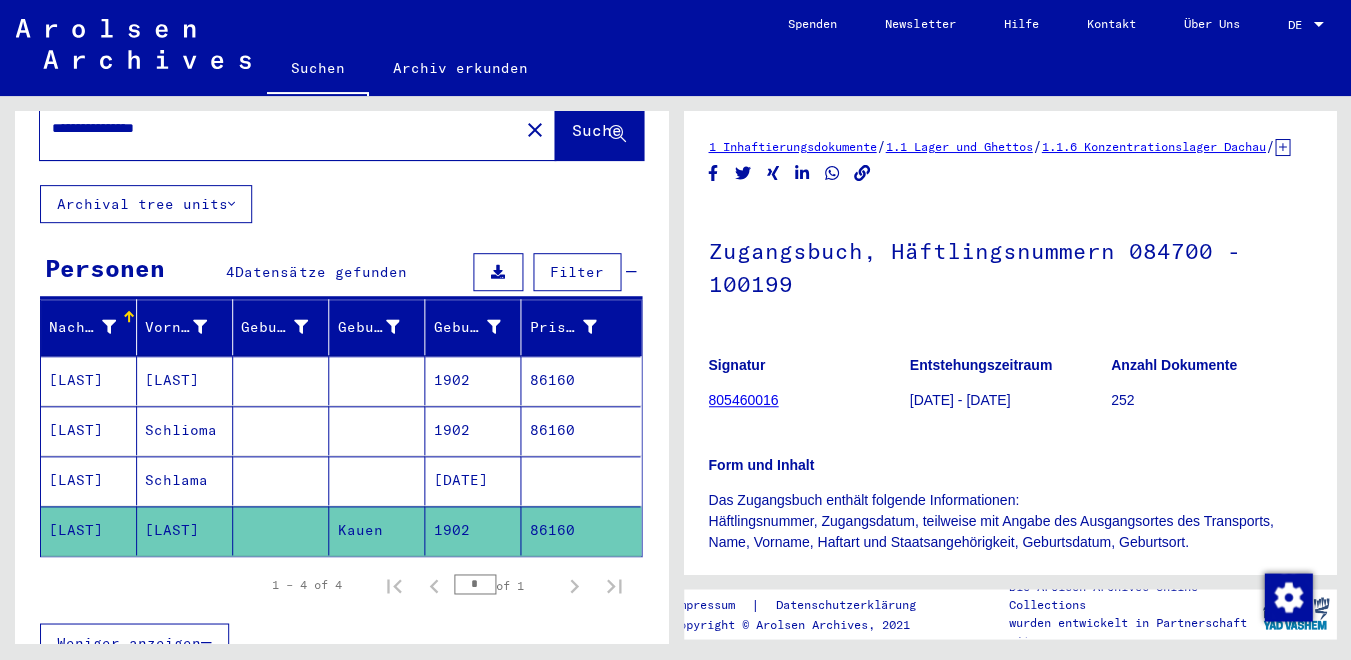 scroll, scrollTop: 107, scrollLeft: 0, axis: vertical 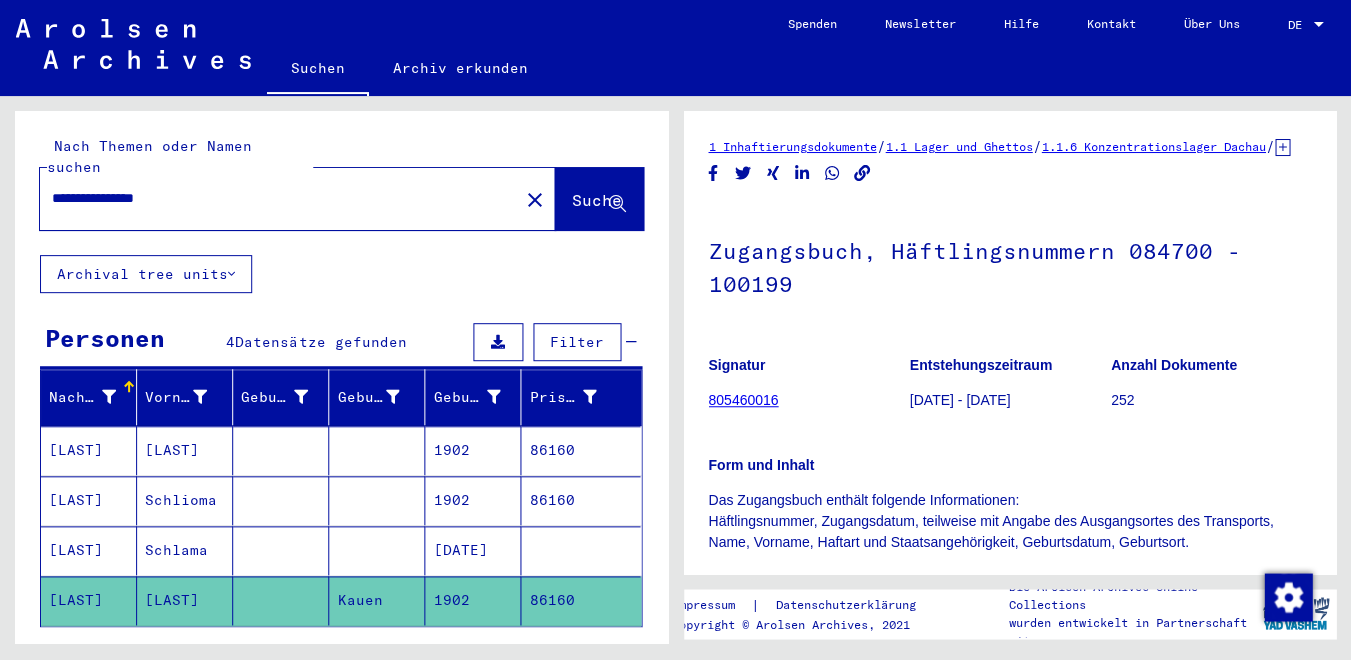 click on "**********" at bounding box center (279, 198) 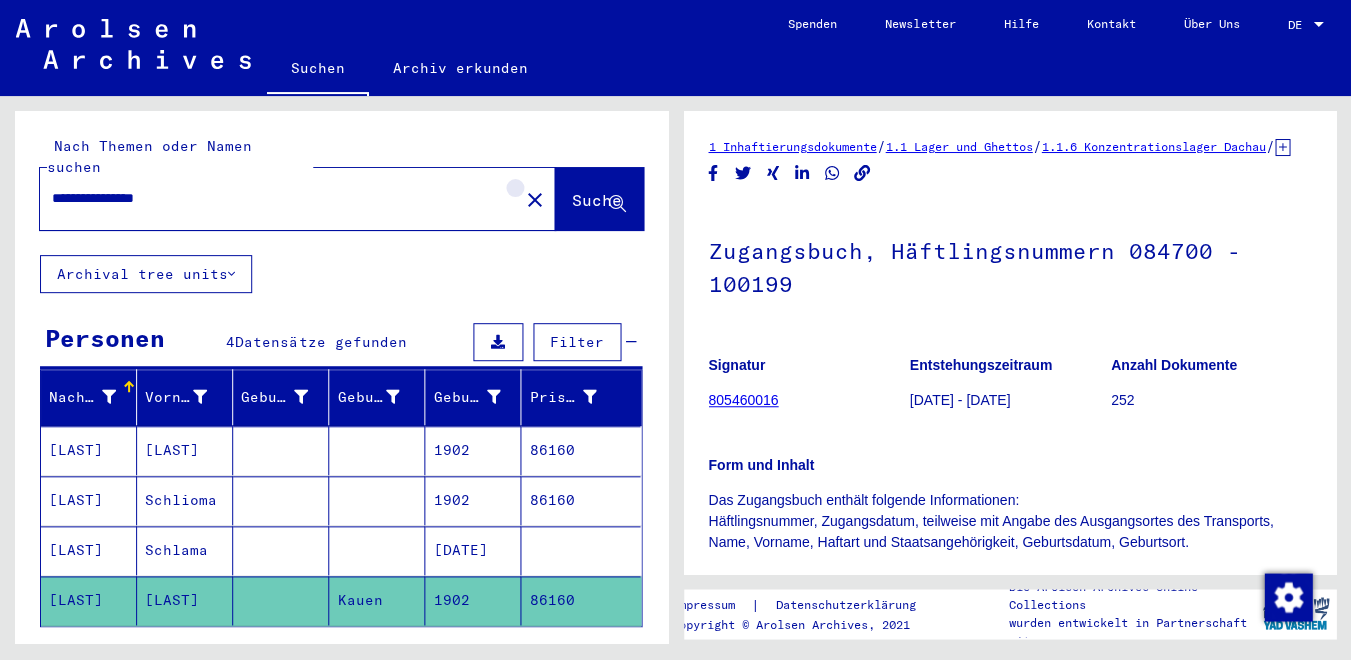 click on "close" 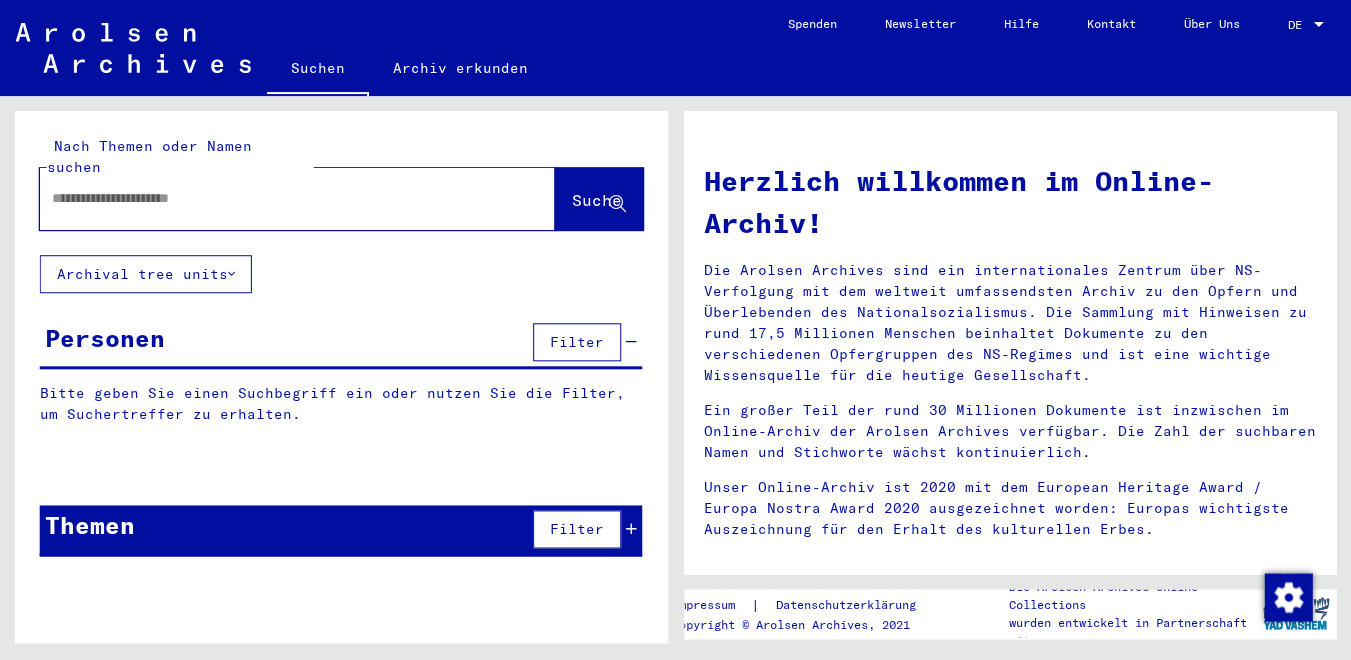click at bounding box center [273, 198] 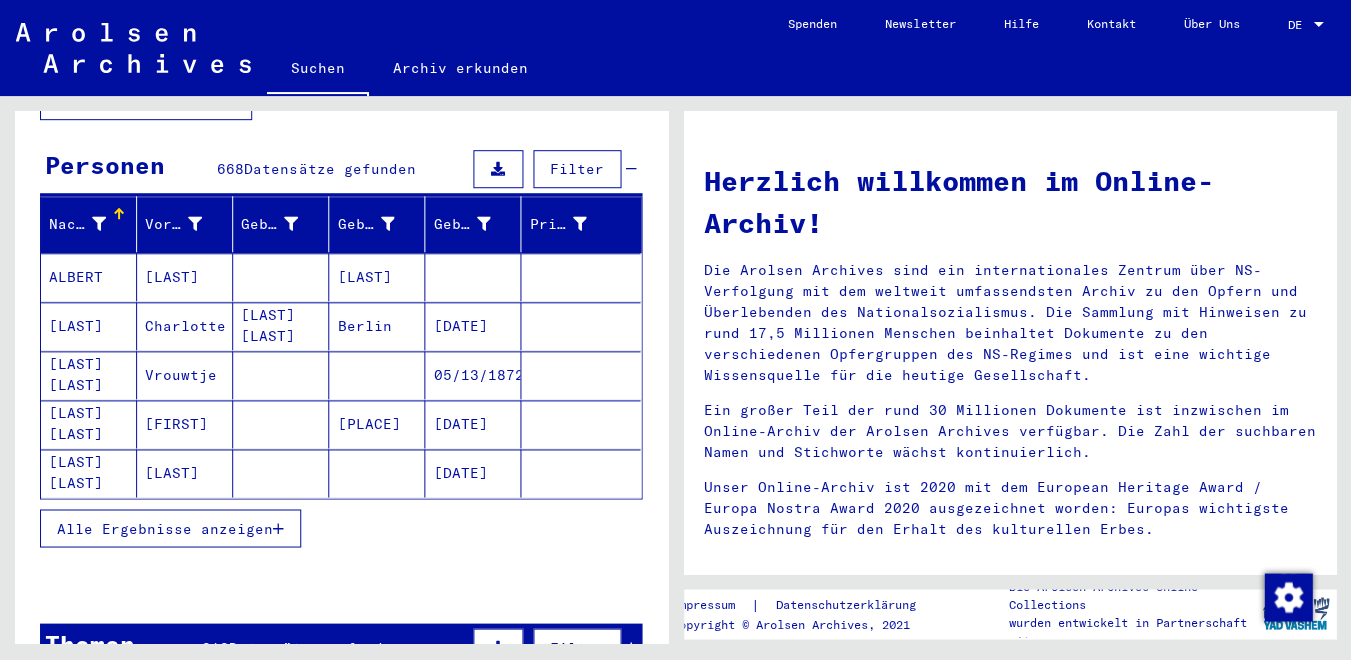 scroll, scrollTop: 216, scrollLeft: 0, axis: vertical 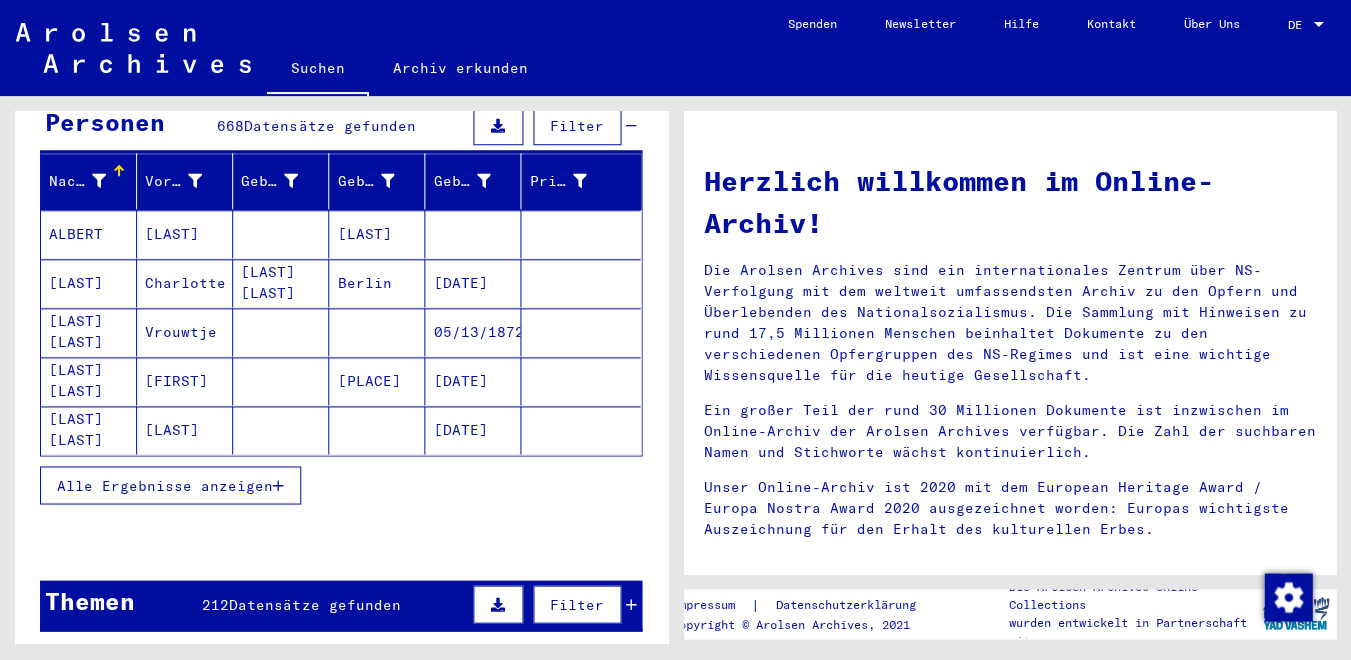 click on "Alle Ergebnisse anzeigen" at bounding box center [170, 485] 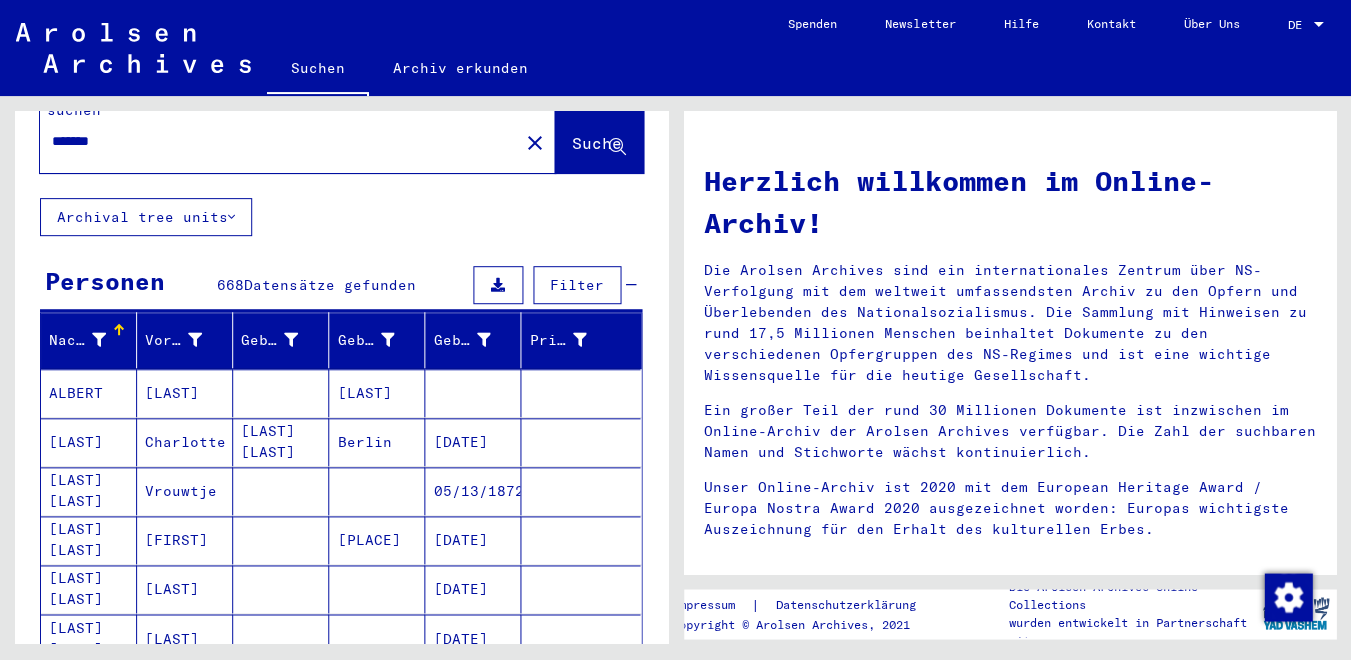 scroll, scrollTop: 31, scrollLeft: 0, axis: vertical 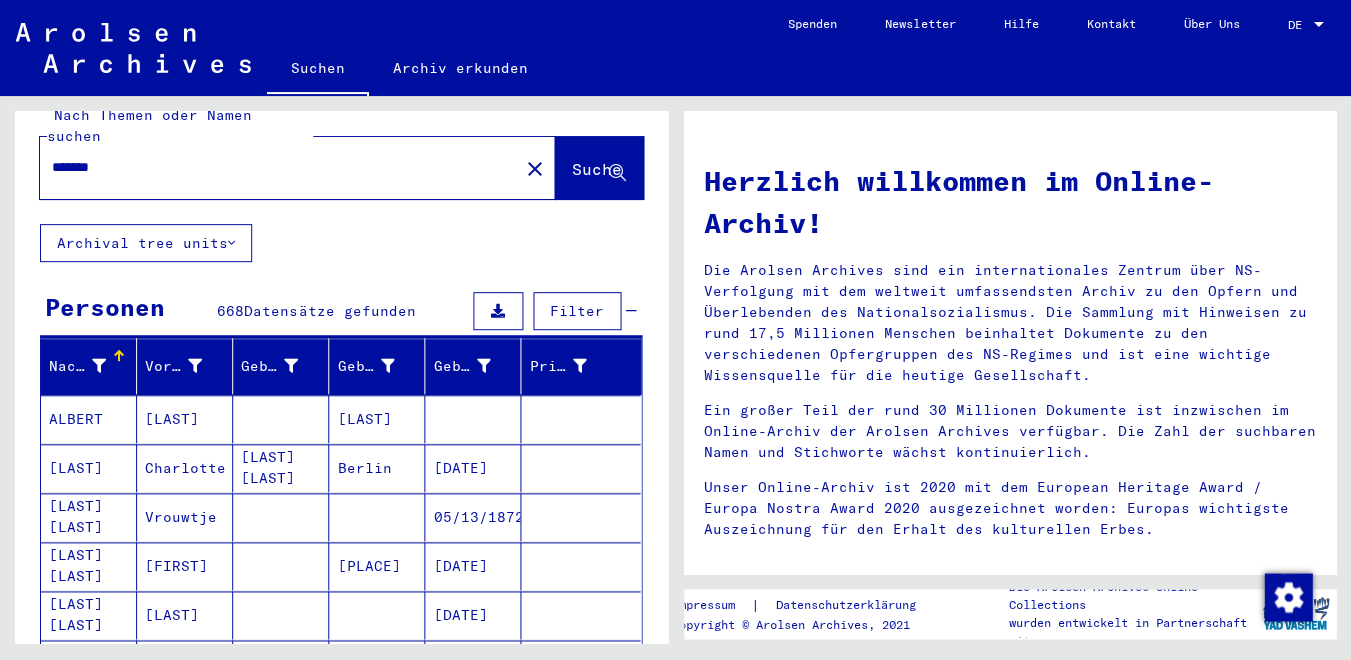 drag, startPoint x: 116, startPoint y: 148, endPoint x: -42, endPoint y: 145, distance: 158.02847 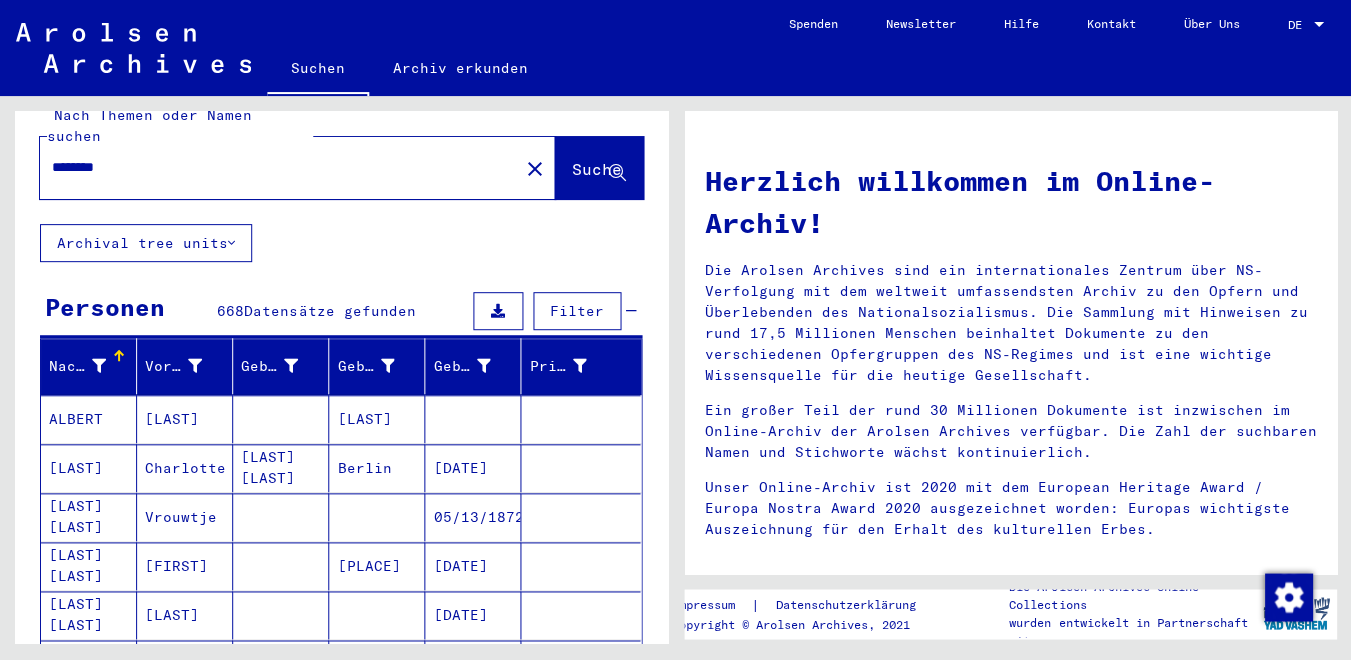 scroll, scrollTop: 0, scrollLeft: 0, axis: both 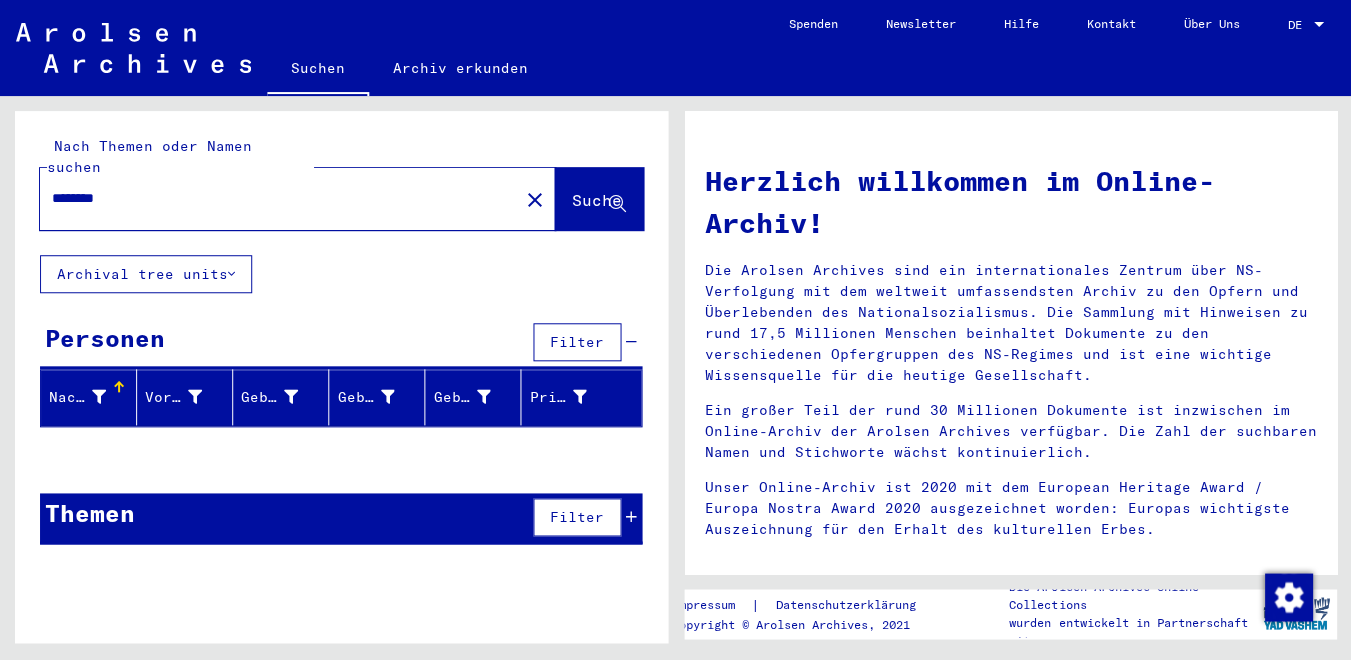 click on "********" at bounding box center [273, 198] 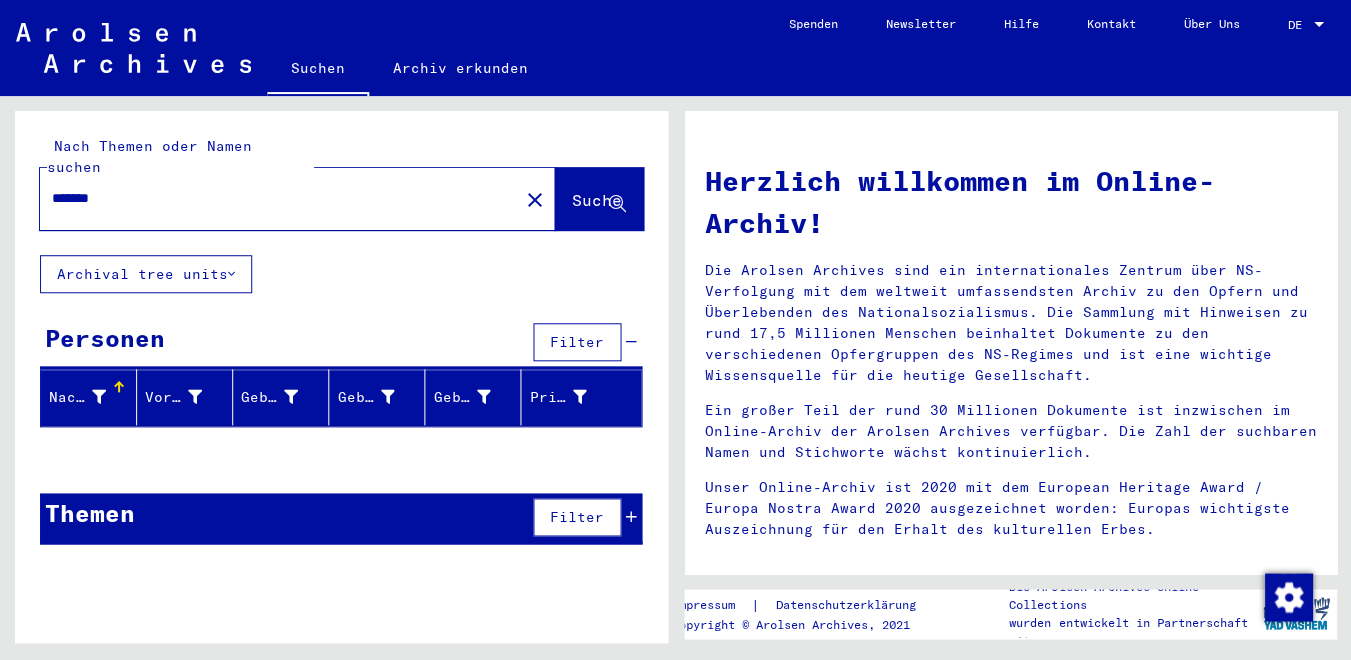 drag, startPoint x: 124, startPoint y: 181, endPoint x: 31, endPoint y: 181, distance: 93 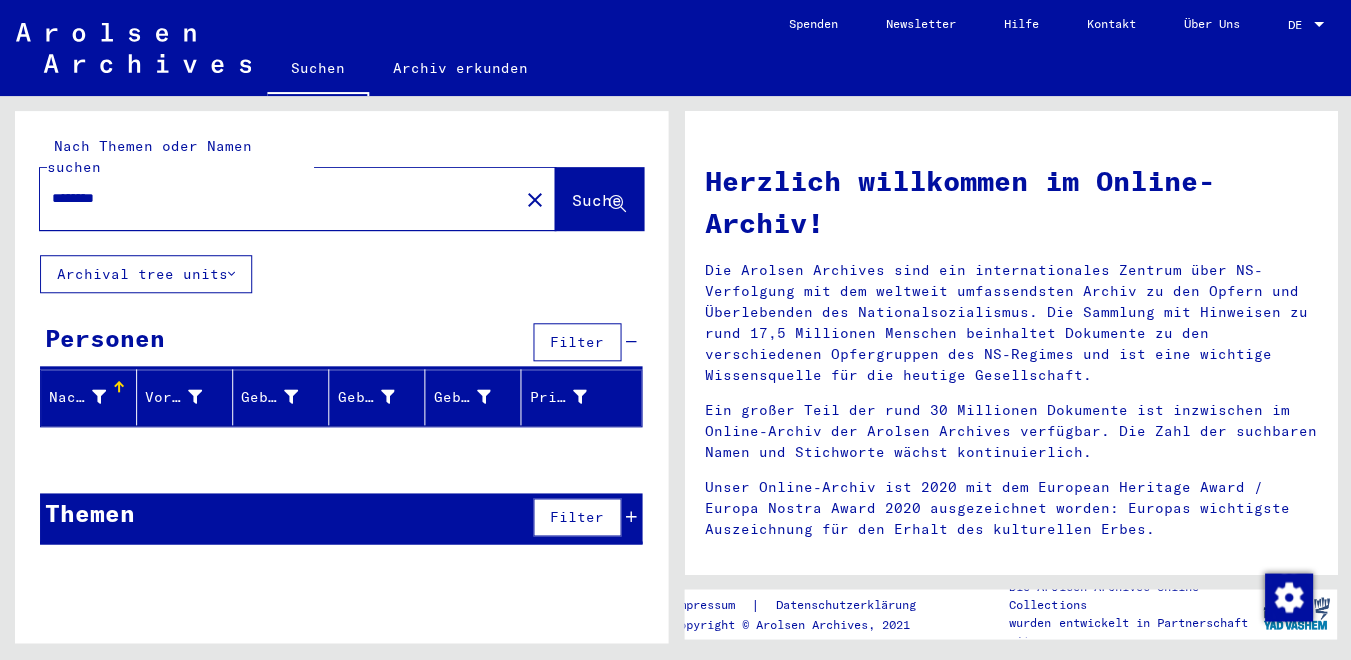 drag, startPoint x: 141, startPoint y: 175, endPoint x: 110, endPoint y: 175, distance: 31 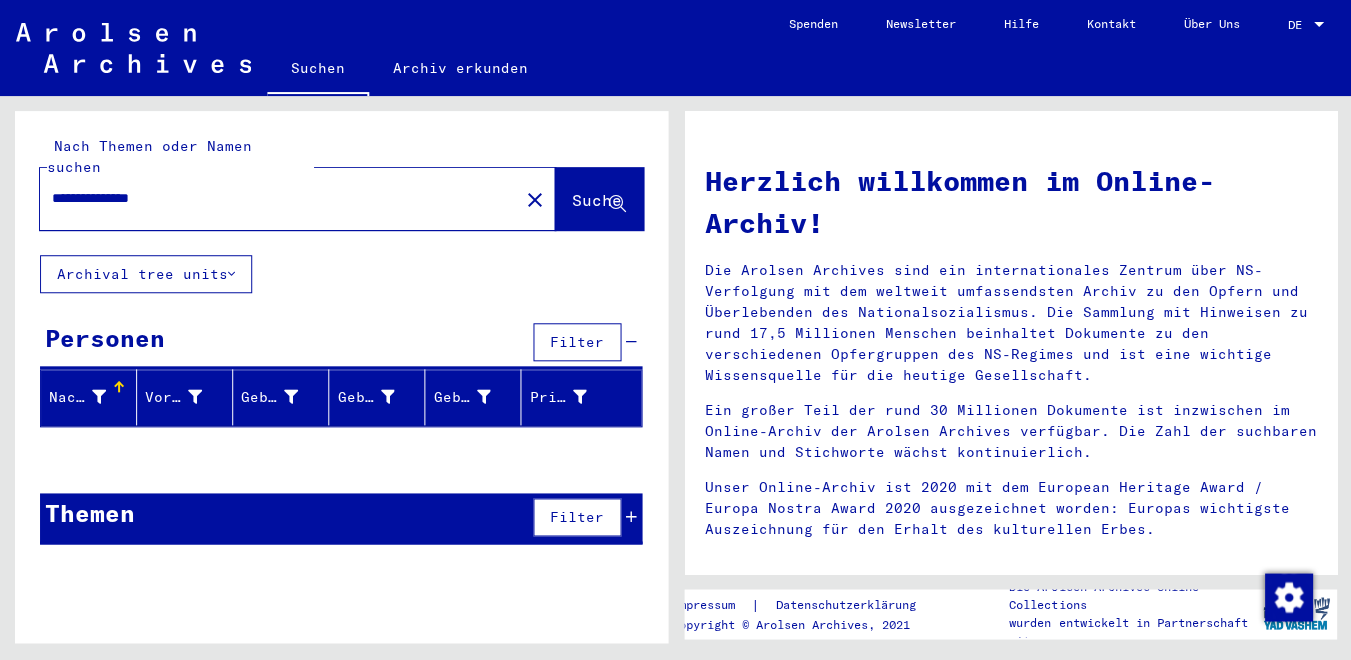 drag, startPoint x: 105, startPoint y: 175, endPoint x: 6, endPoint y: 175, distance: 99 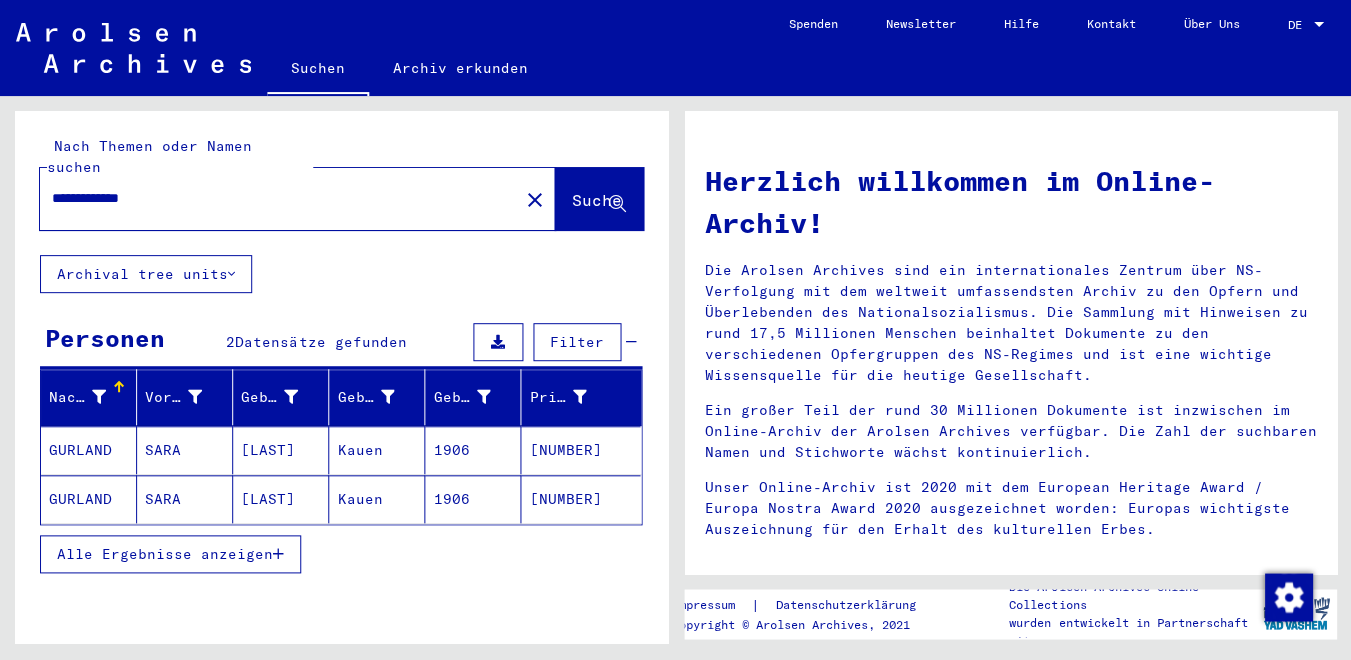 click on "Alle Ergebnisse anzeigen" at bounding box center (165, 554) 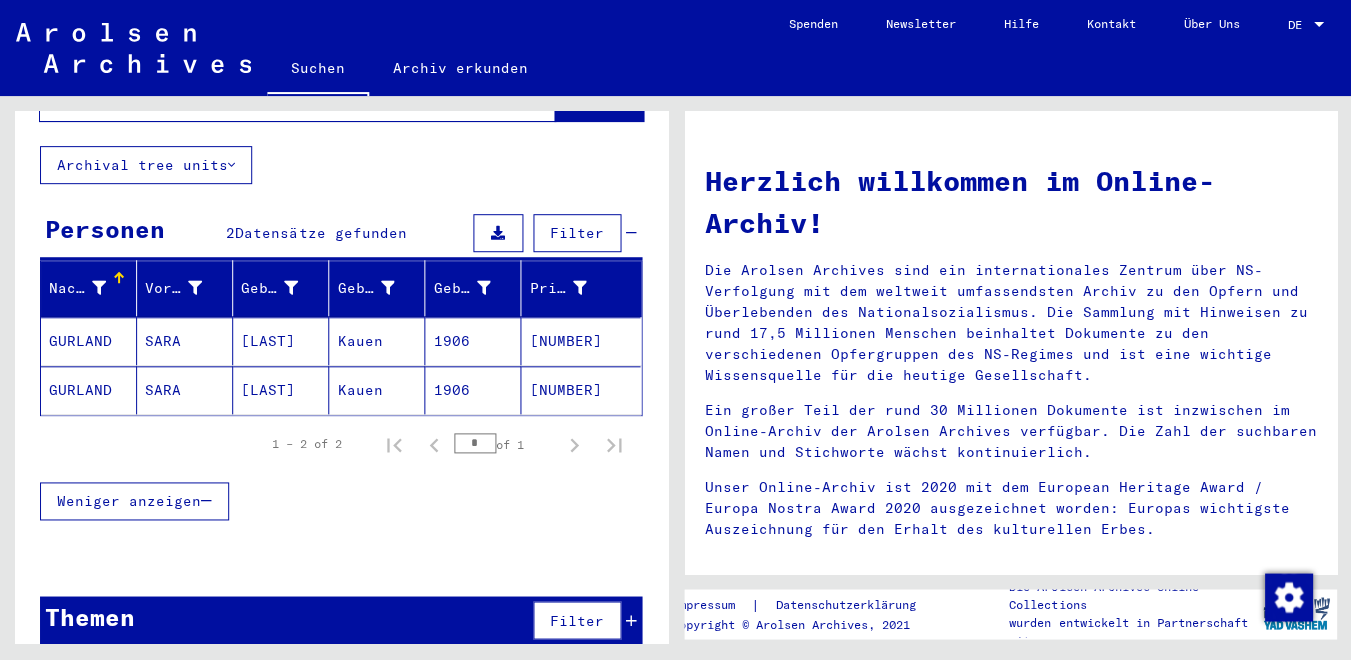 scroll, scrollTop: 113, scrollLeft: 0, axis: vertical 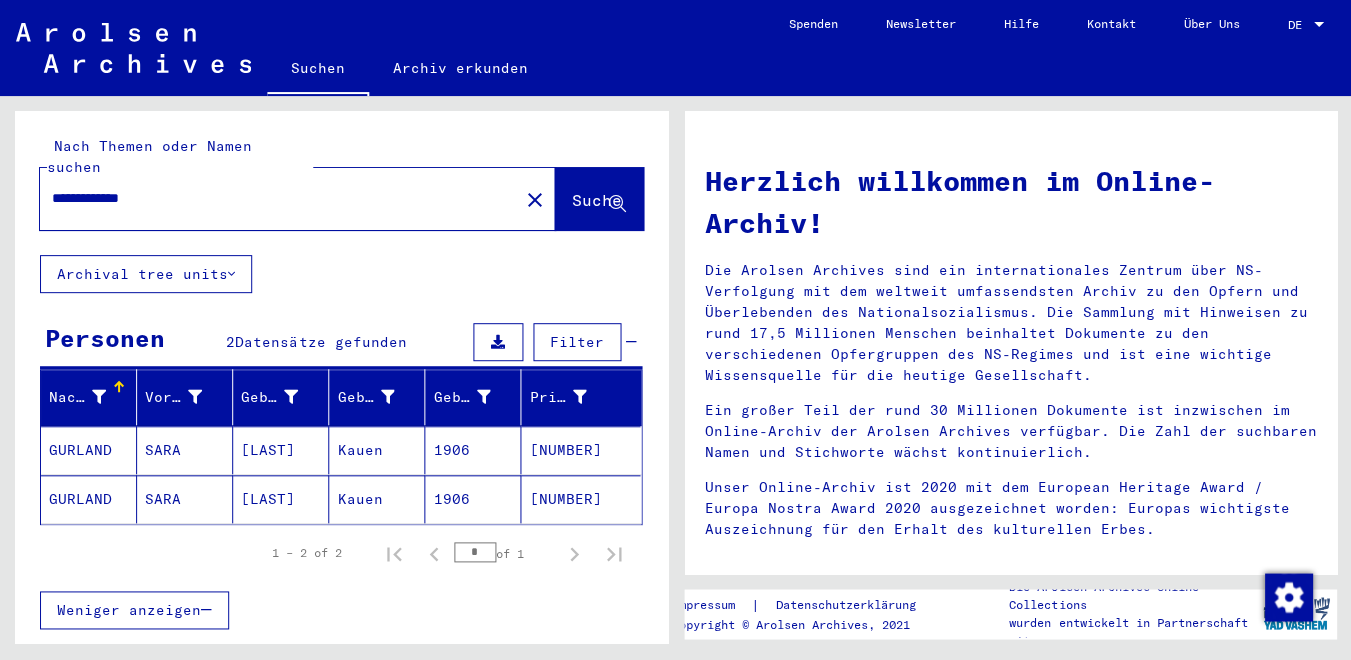 click on "**********" at bounding box center [273, 198] 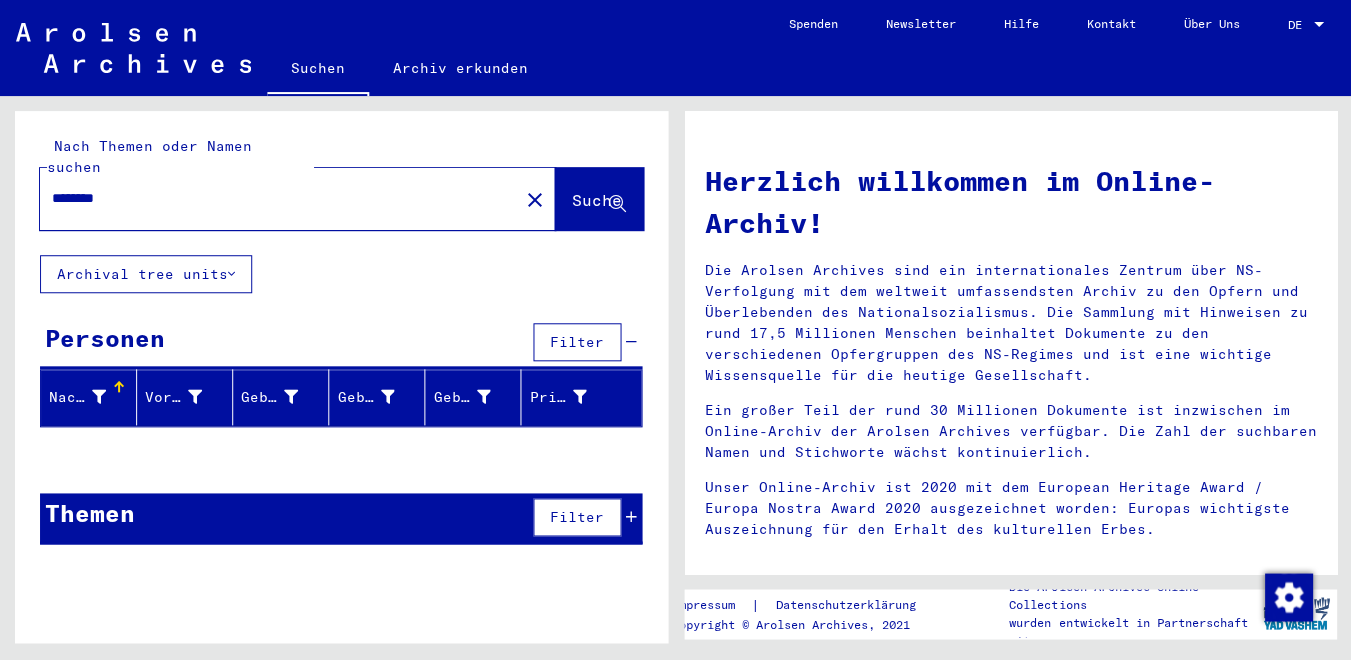 drag, startPoint x: 132, startPoint y: 184, endPoint x: 49, endPoint y: 184, distance: 83 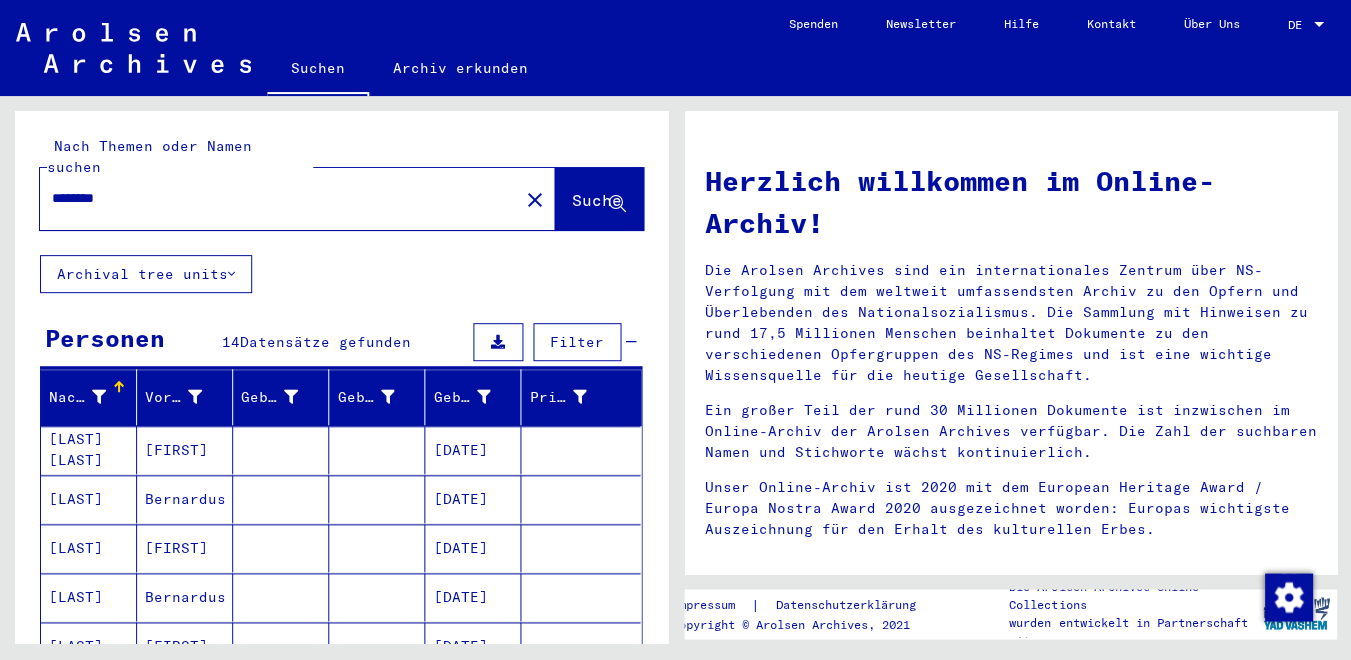 click on "********" at bounding box center (273, 198) 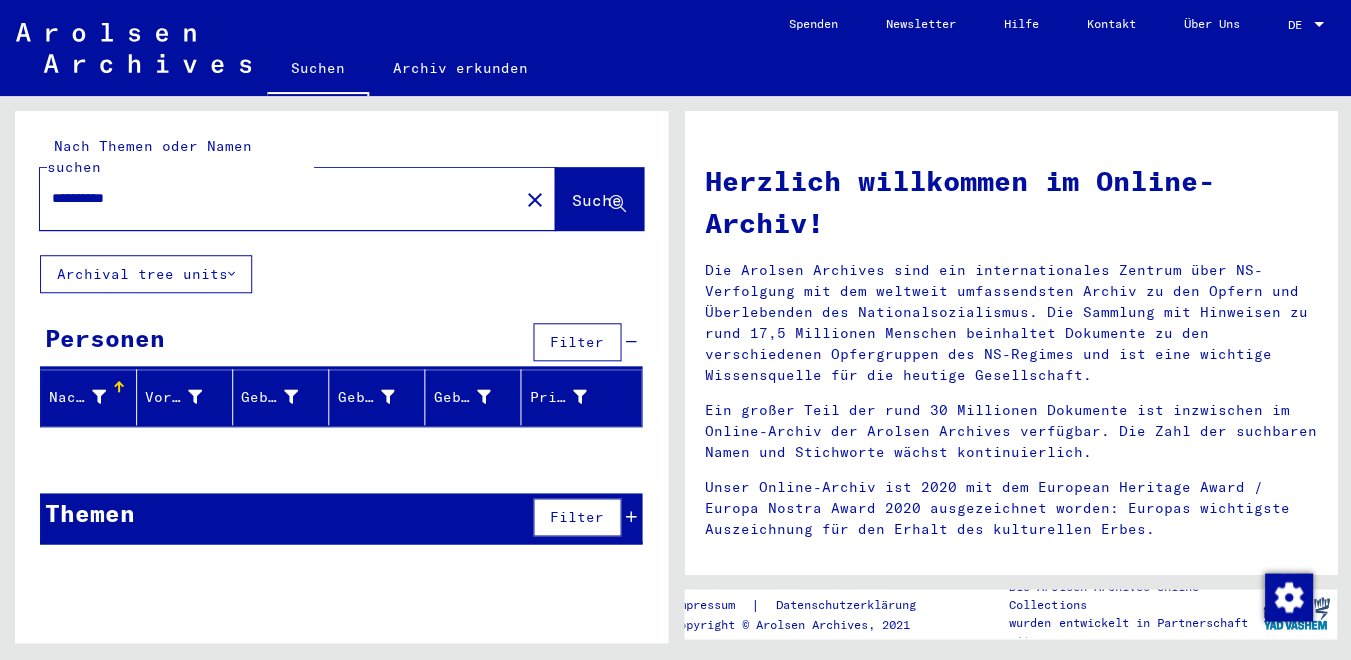 drag, startPoint x: 127, startPoint y: 182, endPoint x: 169, endPoint y: 184, distance: 42.047592 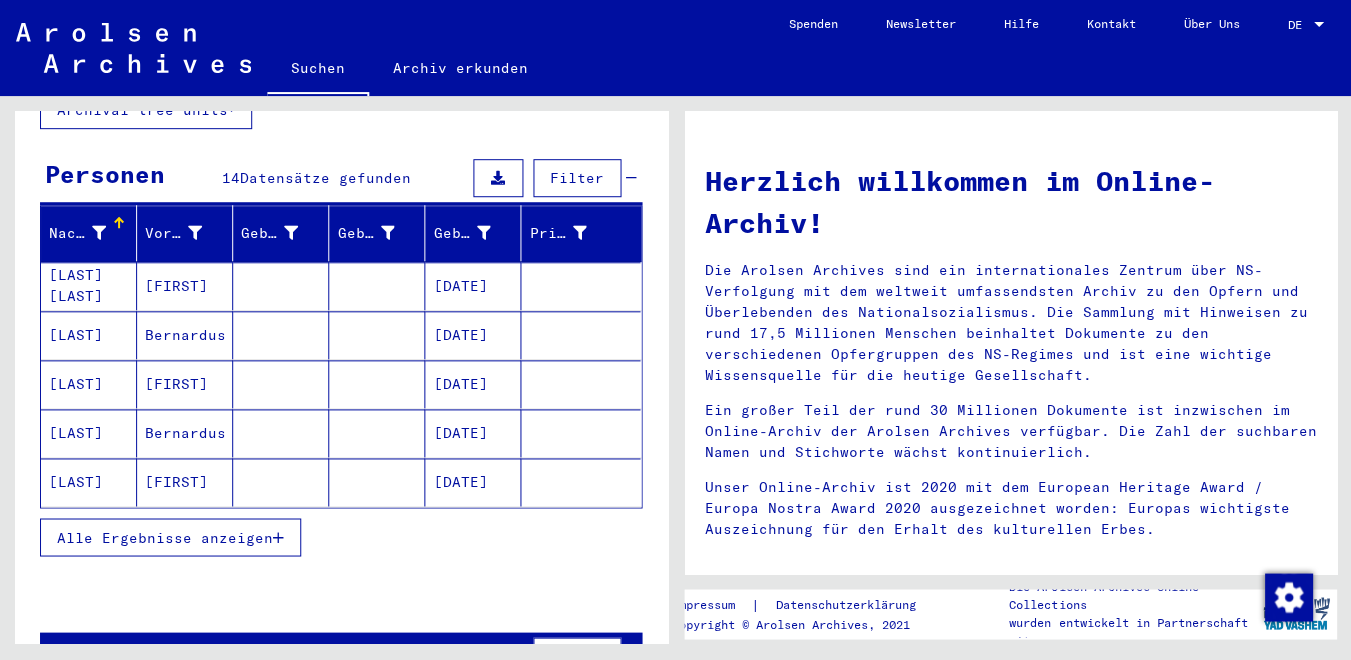 scroll, scrollTop: 181, scrollLeft: 0, axis: vertical 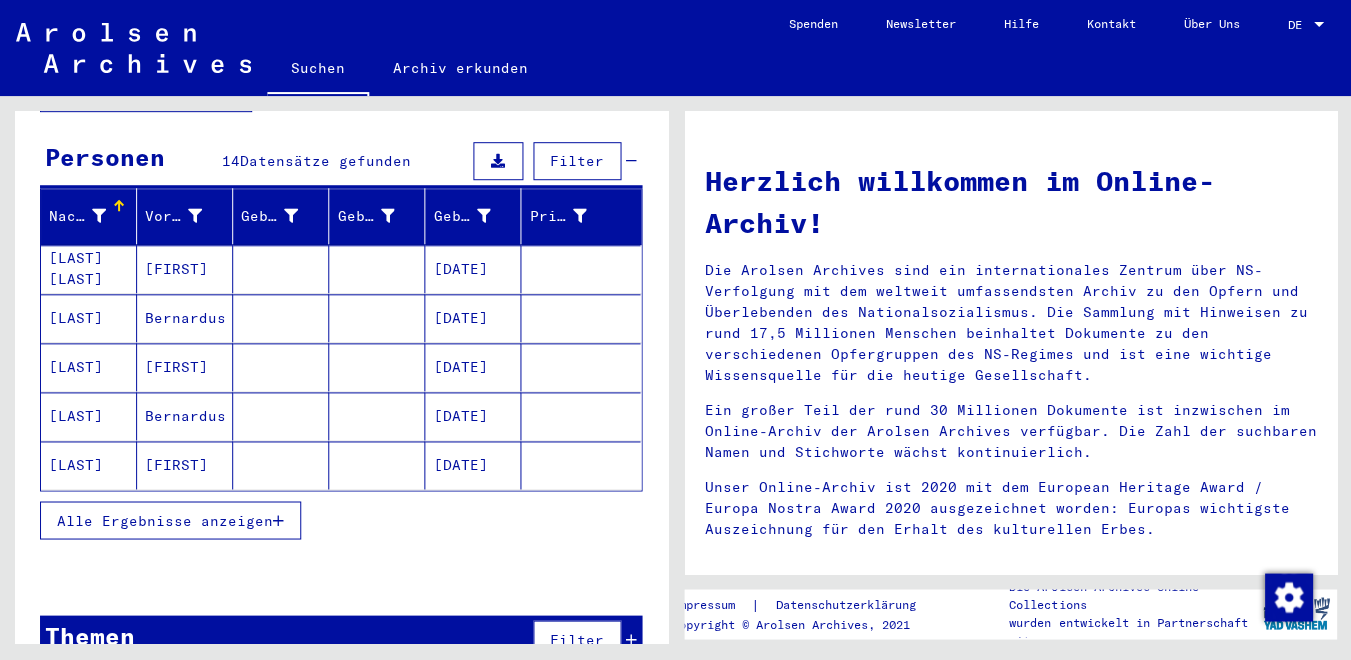 click on "Alle Ergebnisse anzeigen" at bounding box center (165, 520) 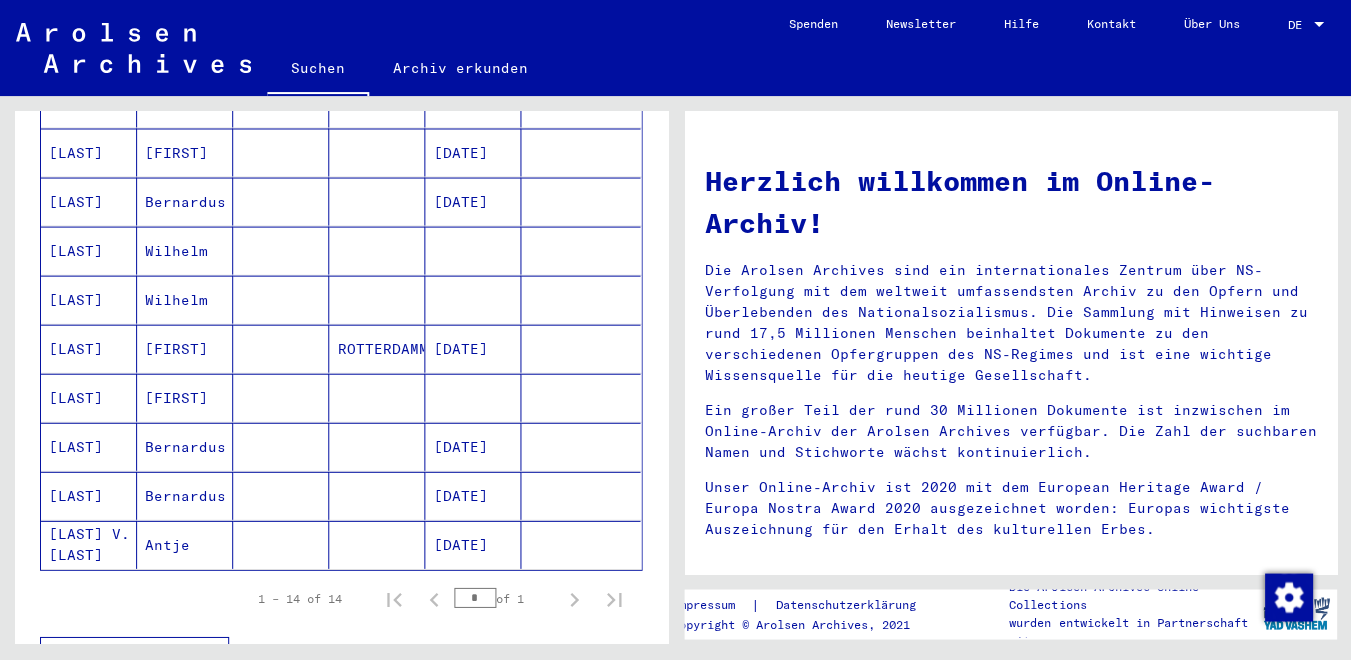 scroll, scrollTop: 550, scrollLeft: 0, axis: vertical 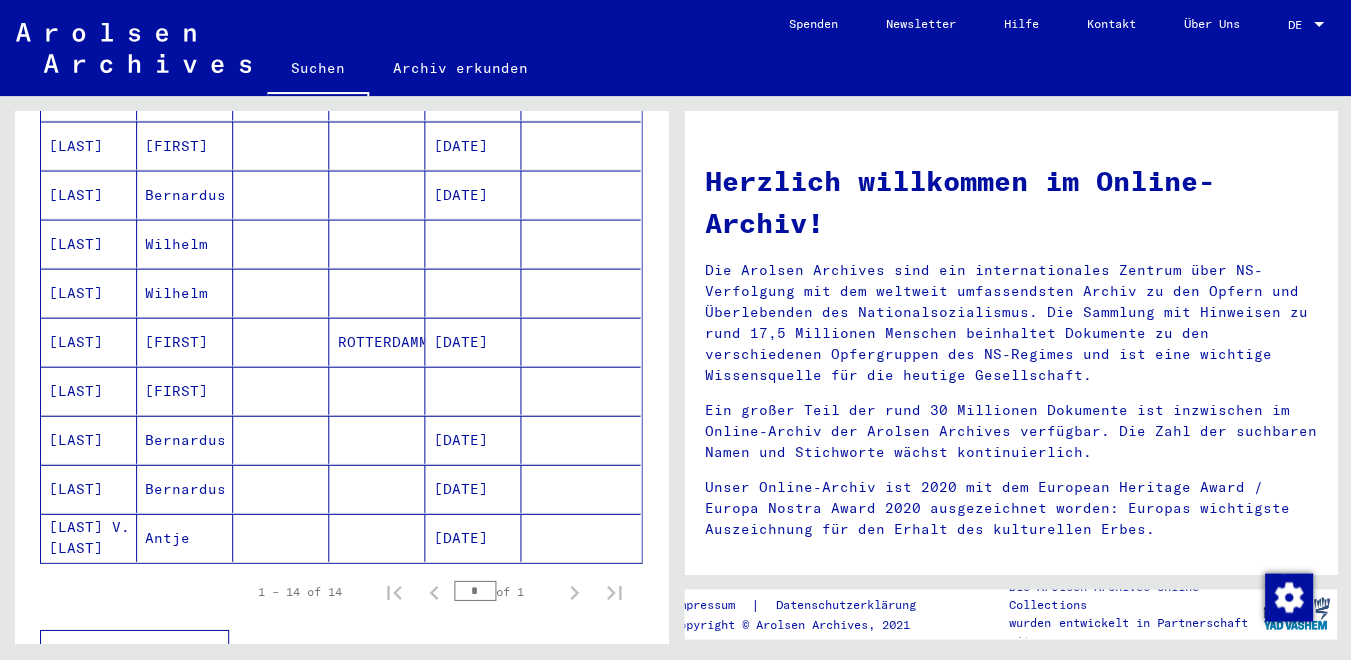 click on "[FIRST]" at bounding box center [185, 390] 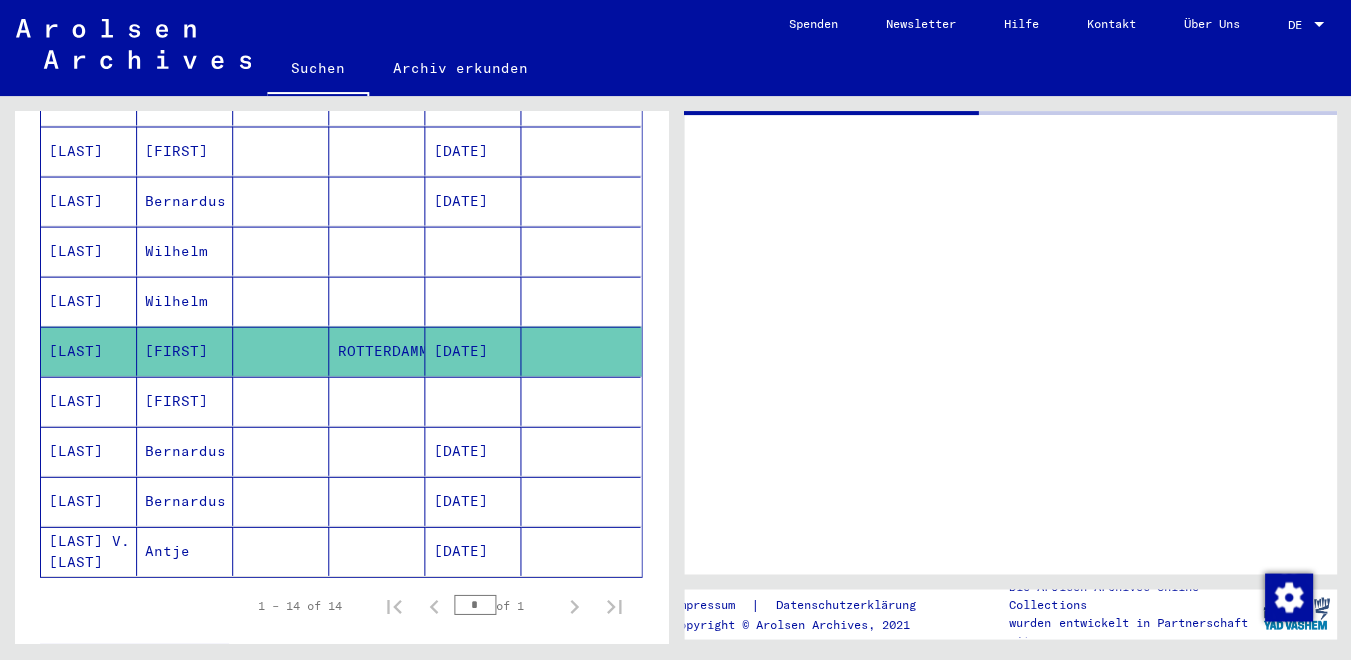 scroll, scrollTop: 556, scrollLeft: 0, axis: vertical 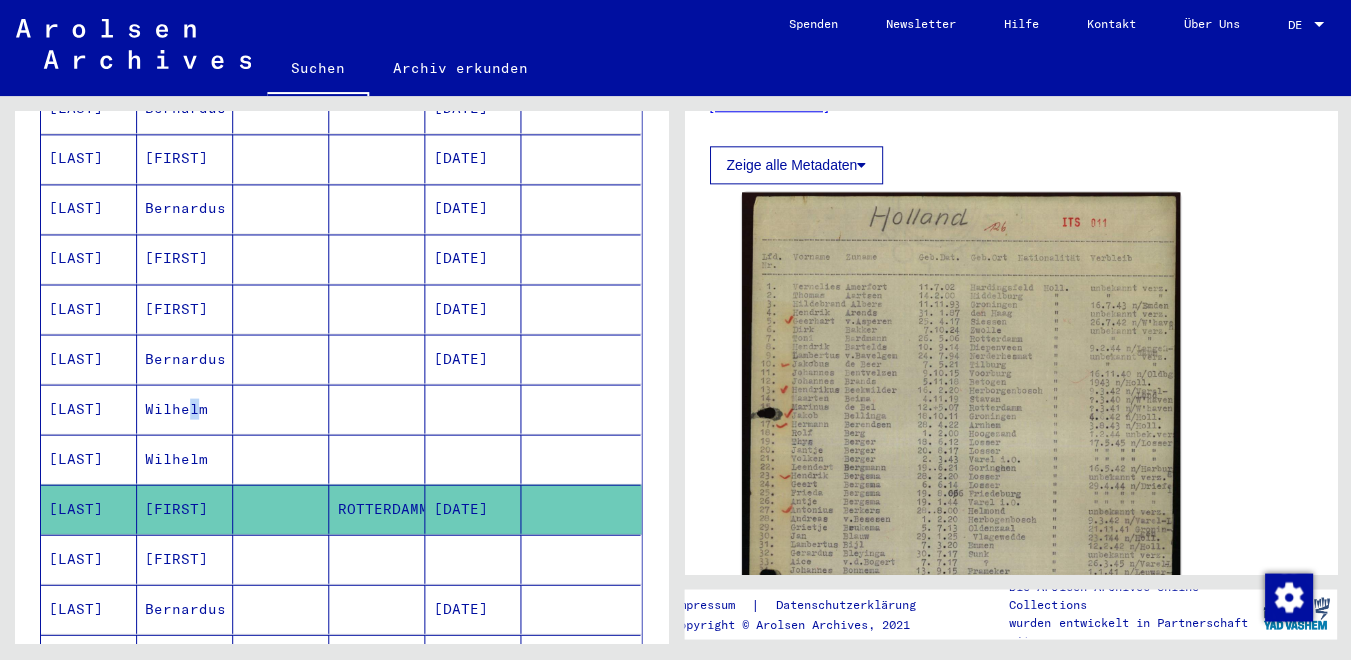 click on "Wilhelm" at bounding box center [185, 458] 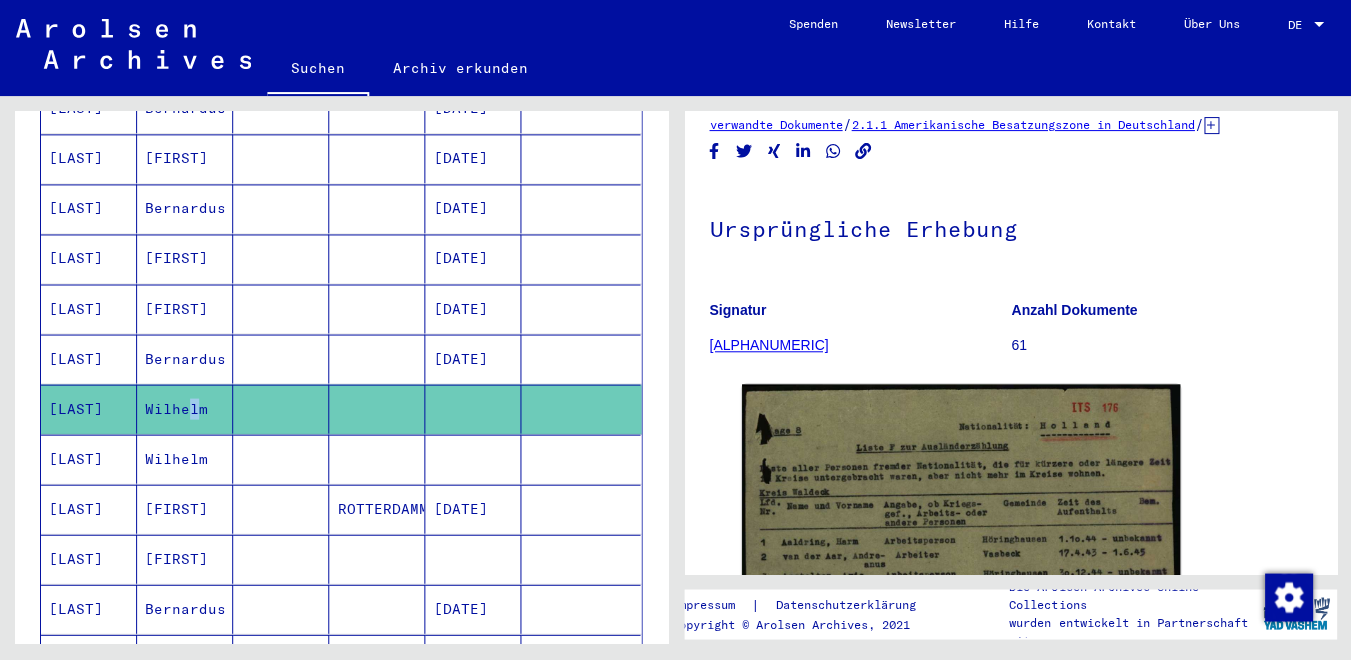 scroll, scrollTop: 124, scrollLeft: 0, axis: vertical 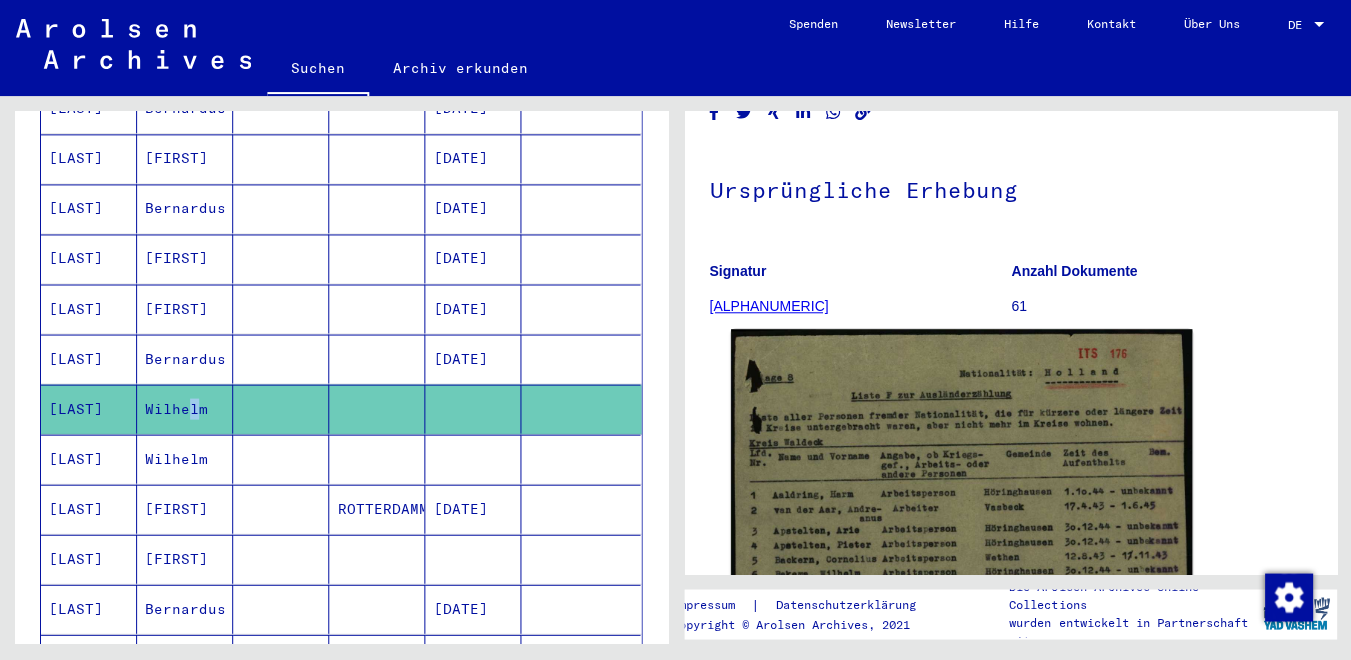 click 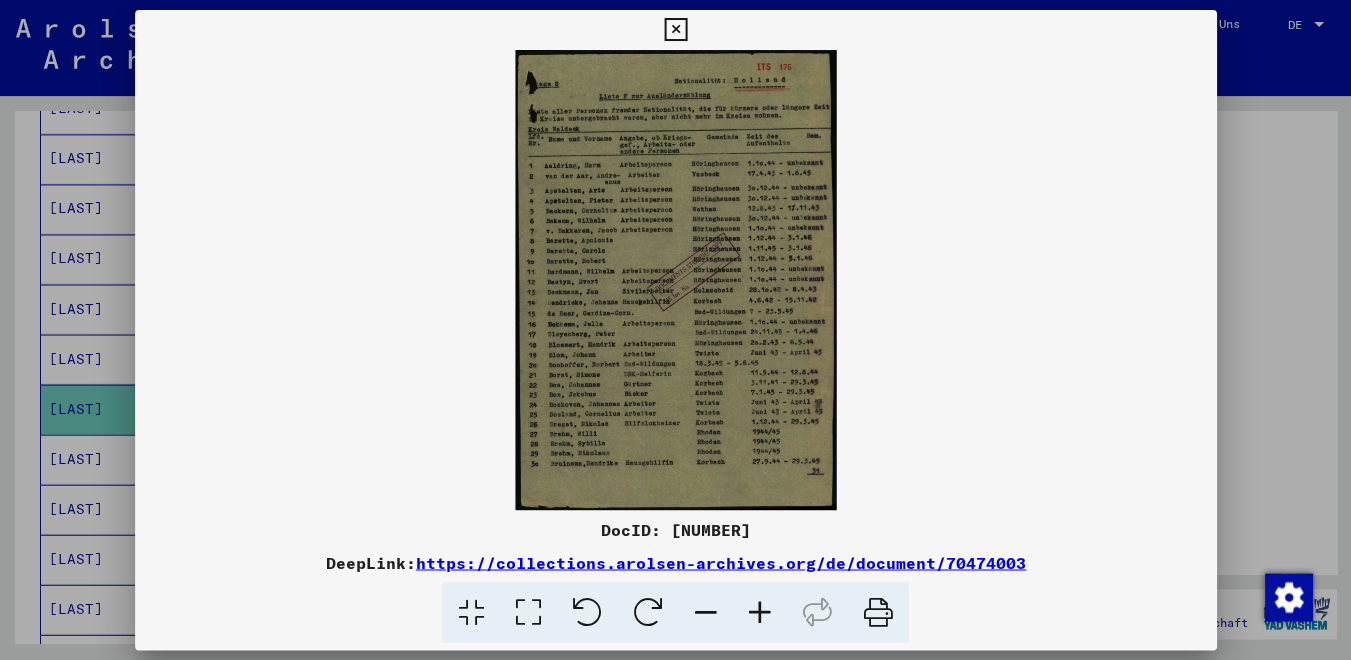 click at bounding box center (675, 30) 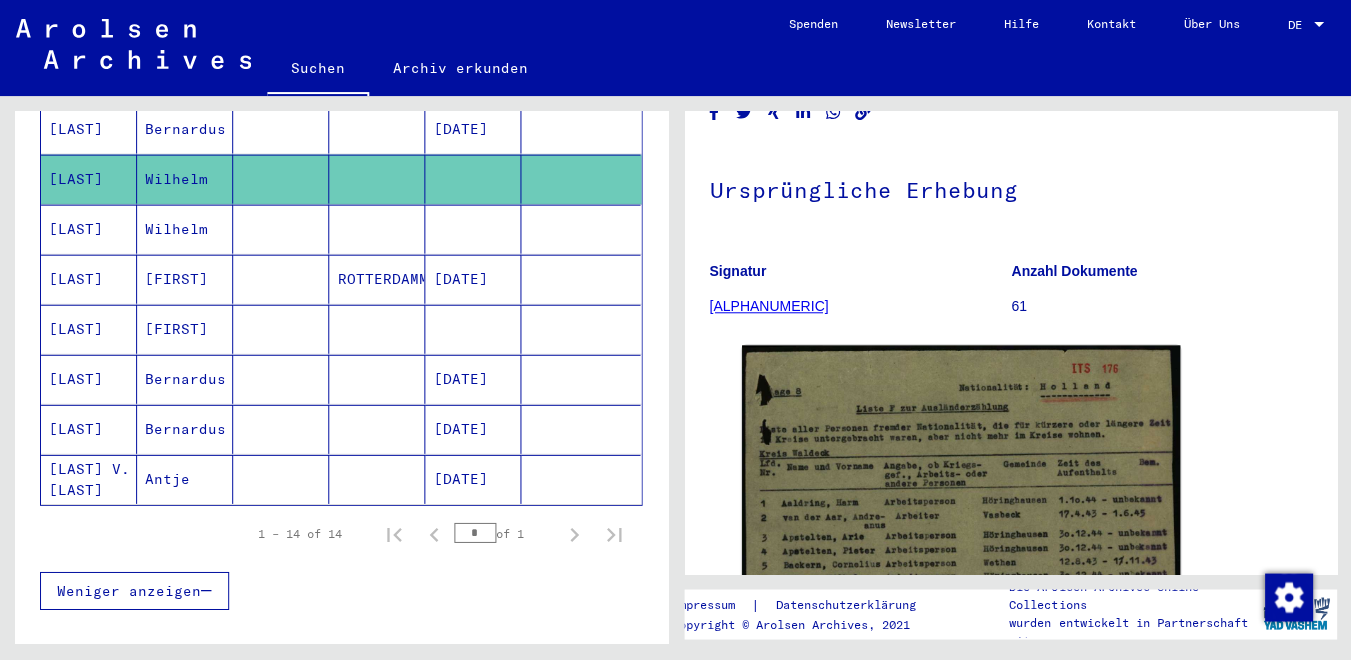 scroll, scrollTop: 645, scrollLeft: 0, axis: vertical 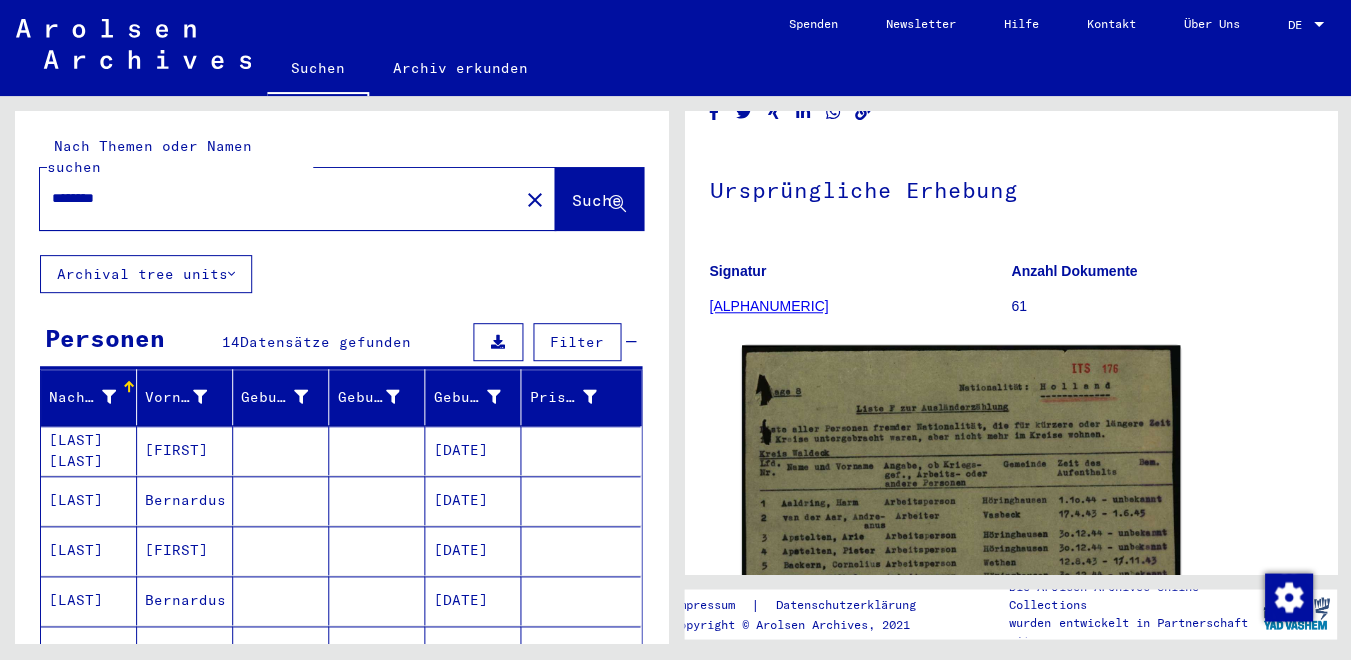 drag, startPoint x: 125, startPoint y: 185, endPoint x: 14, endPoint y: 184, distance: 111.0045 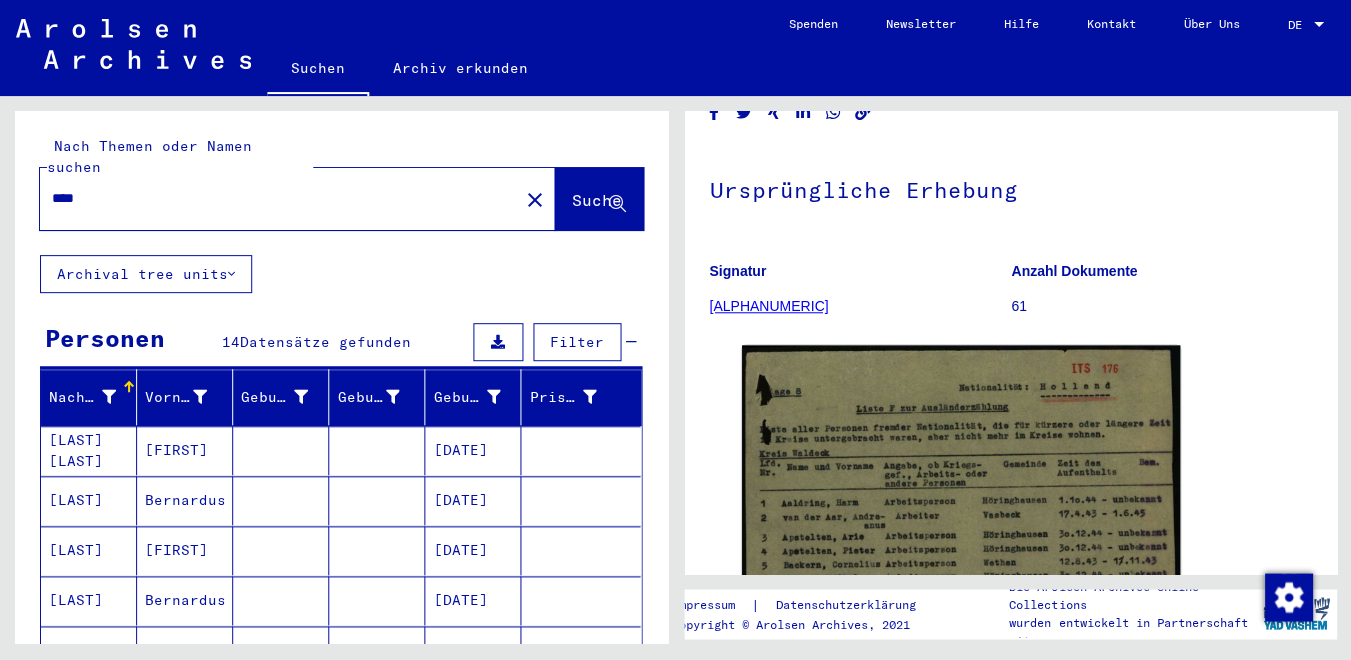 scroll, scrollTop: 0, scrollLeft: 0, axis: both 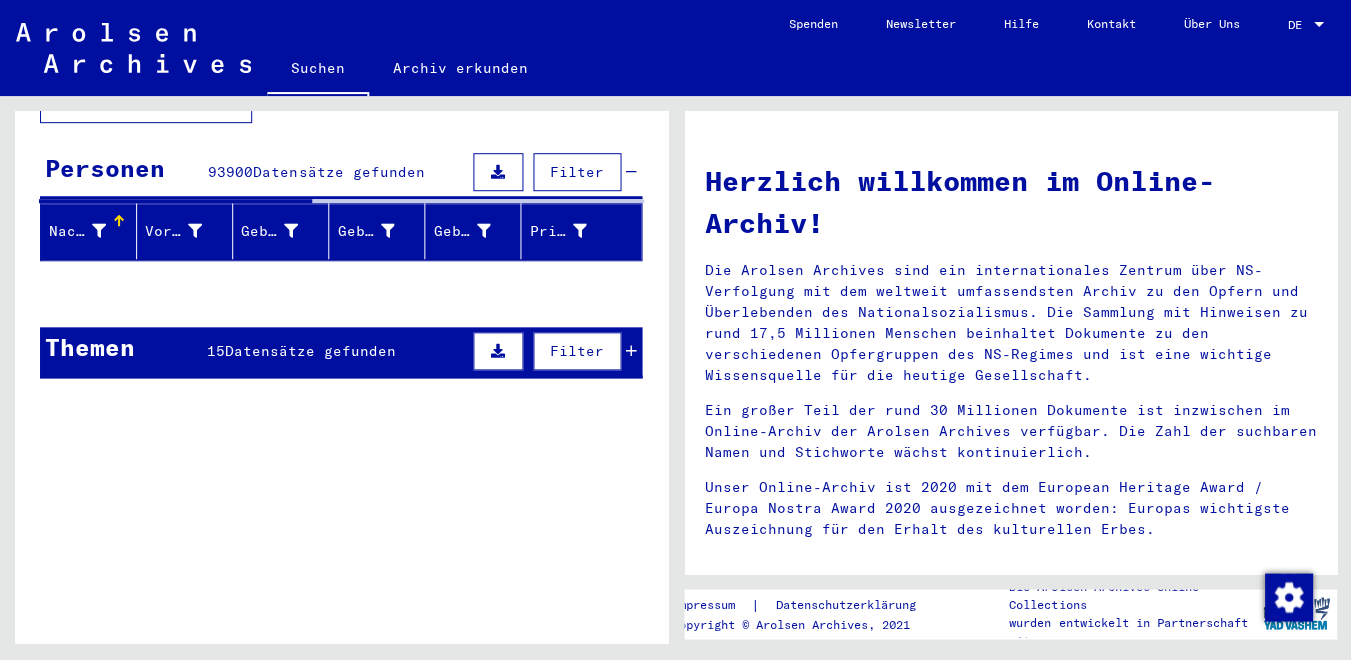 click at bounding box center (631, 351) 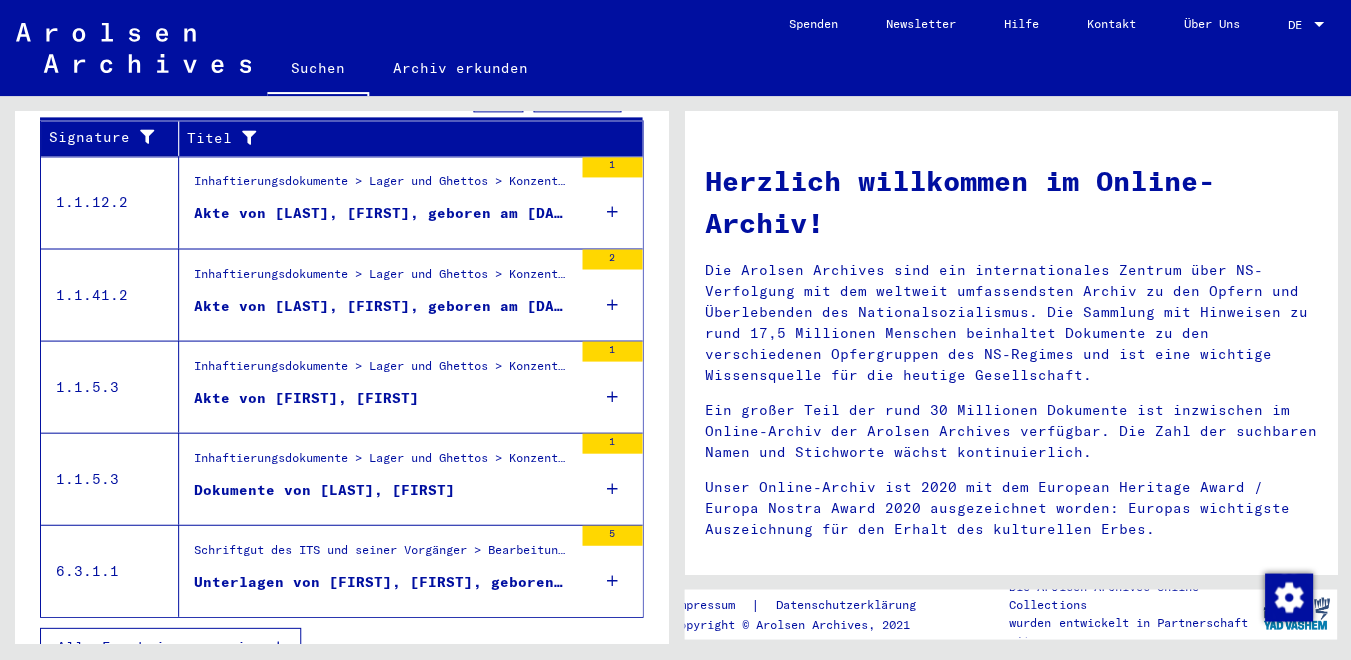 scroll, scrollTop: 439, scrollLeft: 0, axis: vertical 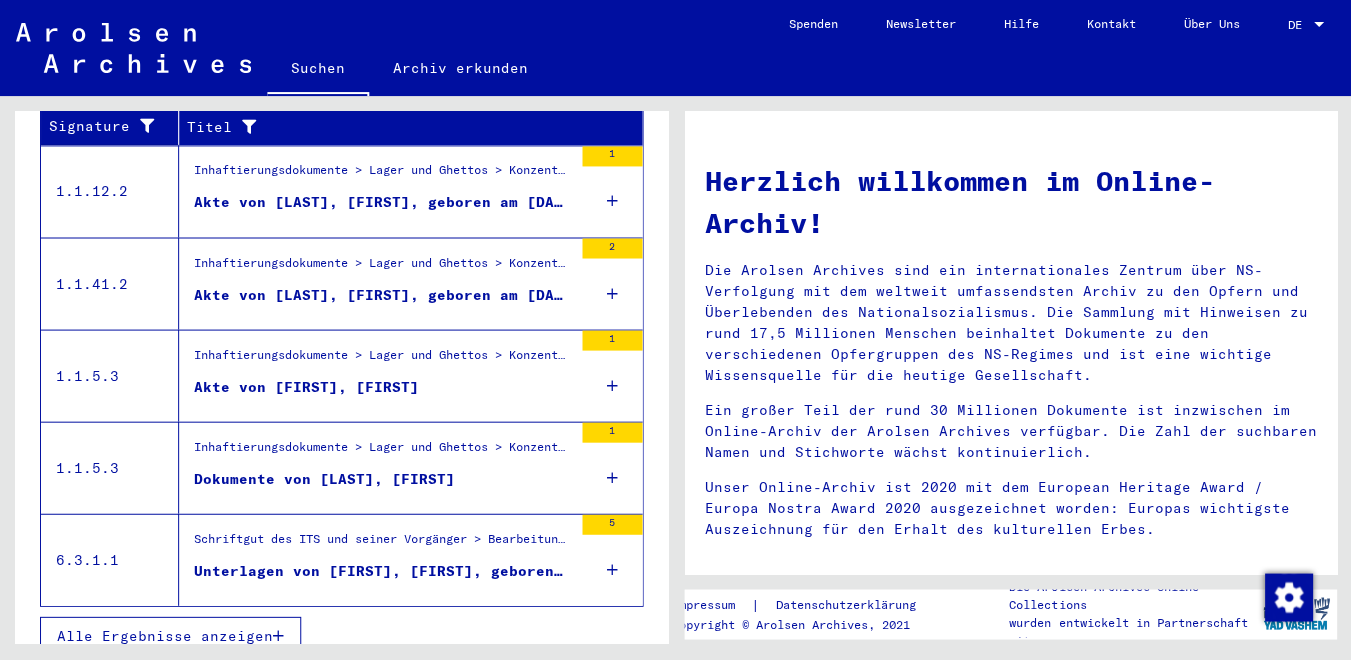 click on "Alle Ergebnisse anzeigen" at bounding box center (165, 635) 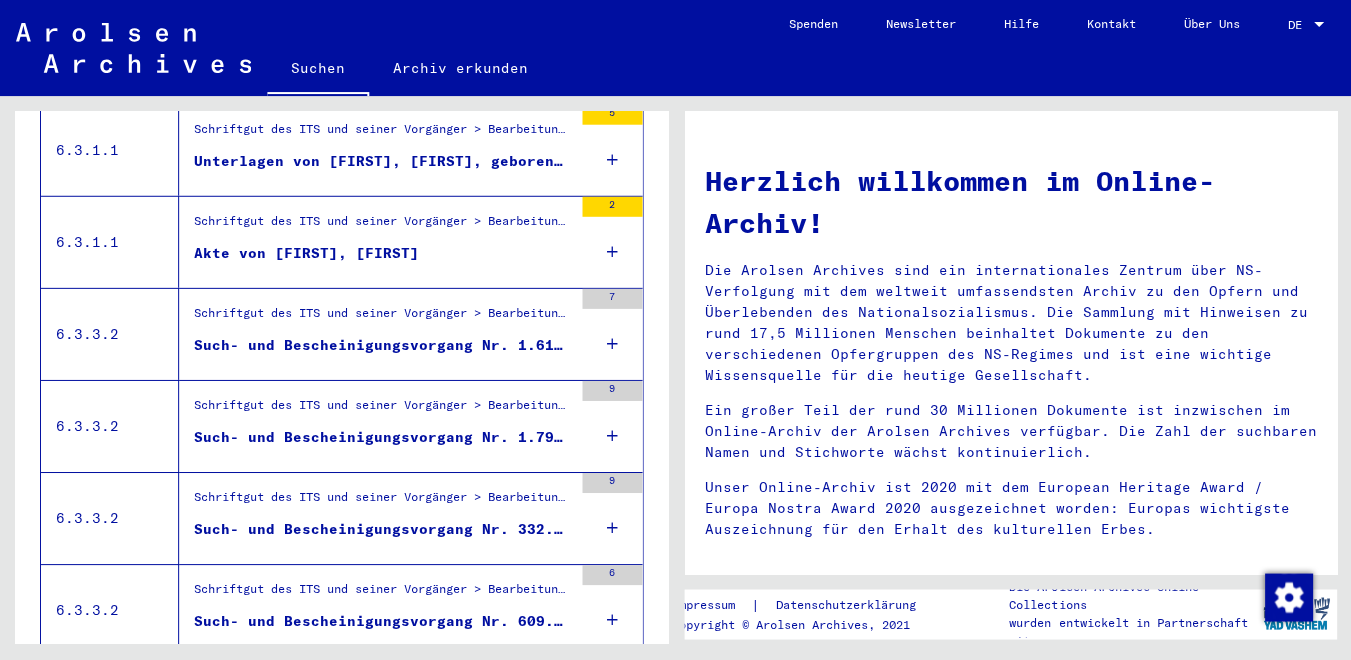 scroll, scrollTop: 796, scrollLeft: 0, axis: vertical 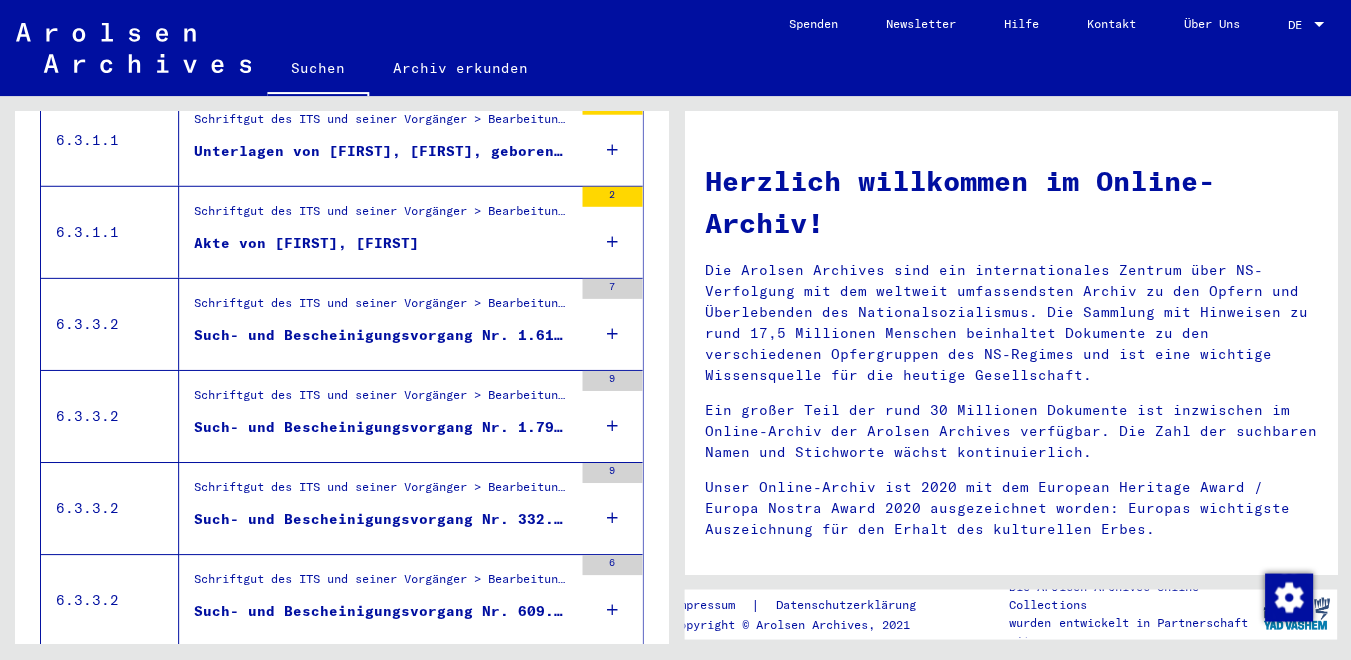 click on "Schriftgut des ITS und seiner Vorgänger > Bearbeitung von Anfragen > Fallbezogene Akten des ITS ab 1947 > T/D-Fallablage > Such- und Bescheinigungsvorgänge mit den (T/D-) Nummern von 1.500.000 bis 1.749.999 > Such- und Bescheinigungsvorgänge mit den (T/D-) Nummern von 1.610.000 bis 1.610.499" at bounding box center (383, 308) 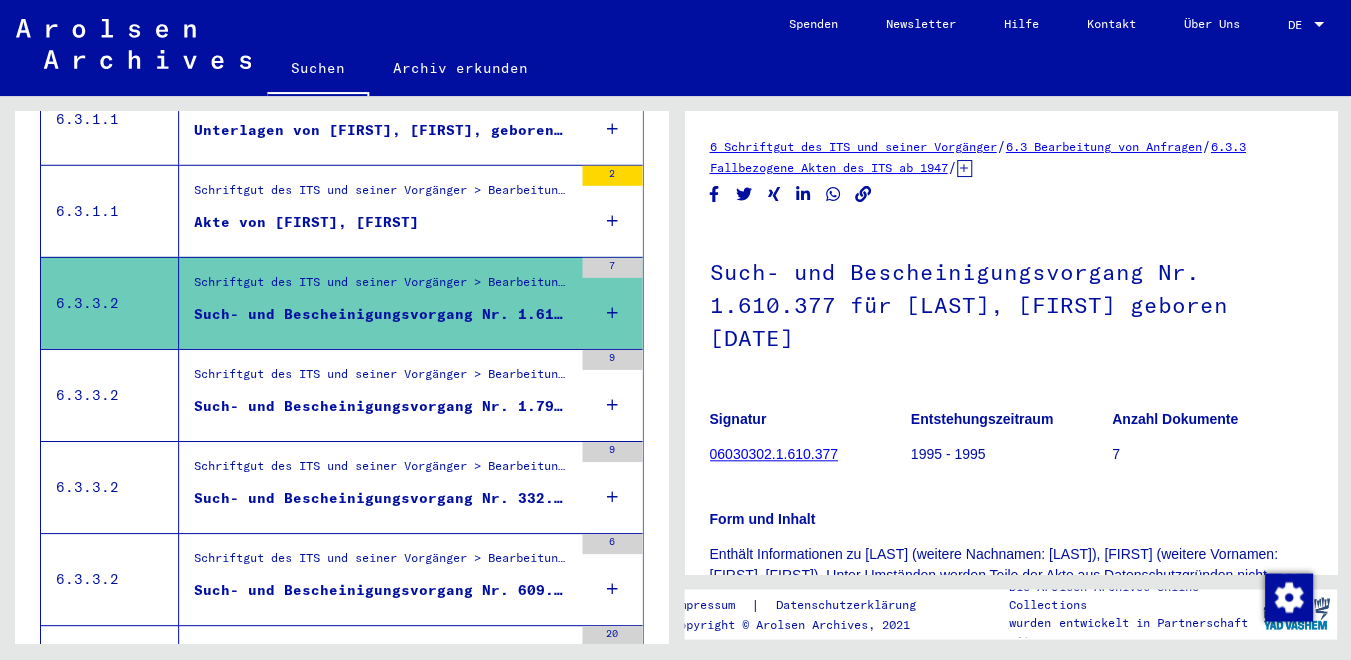 scroll, scrollTop: 819, scrollLeft: 0, axis: vertical 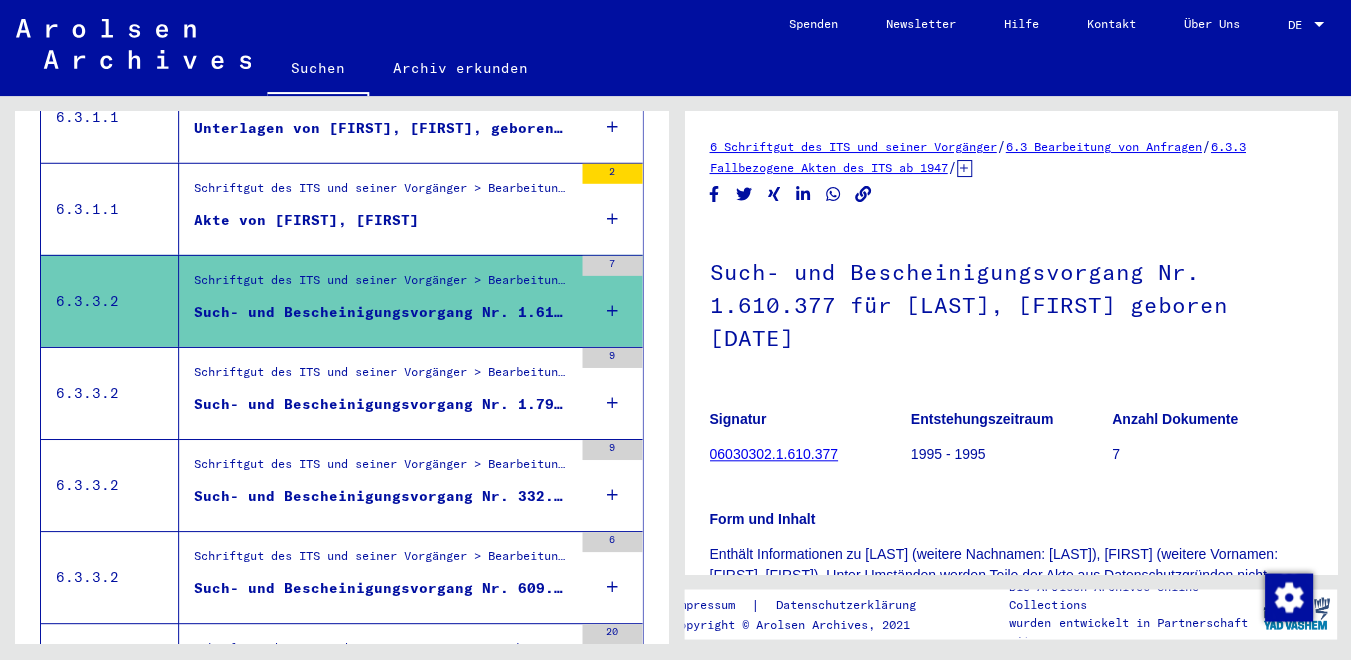 click on "Such- und Bescheinigungsvorgang Nr. 1.792.582 für [LAST], [FIRST] geboren [DATE] oder[DATE]" at bounding box center (383, 404) 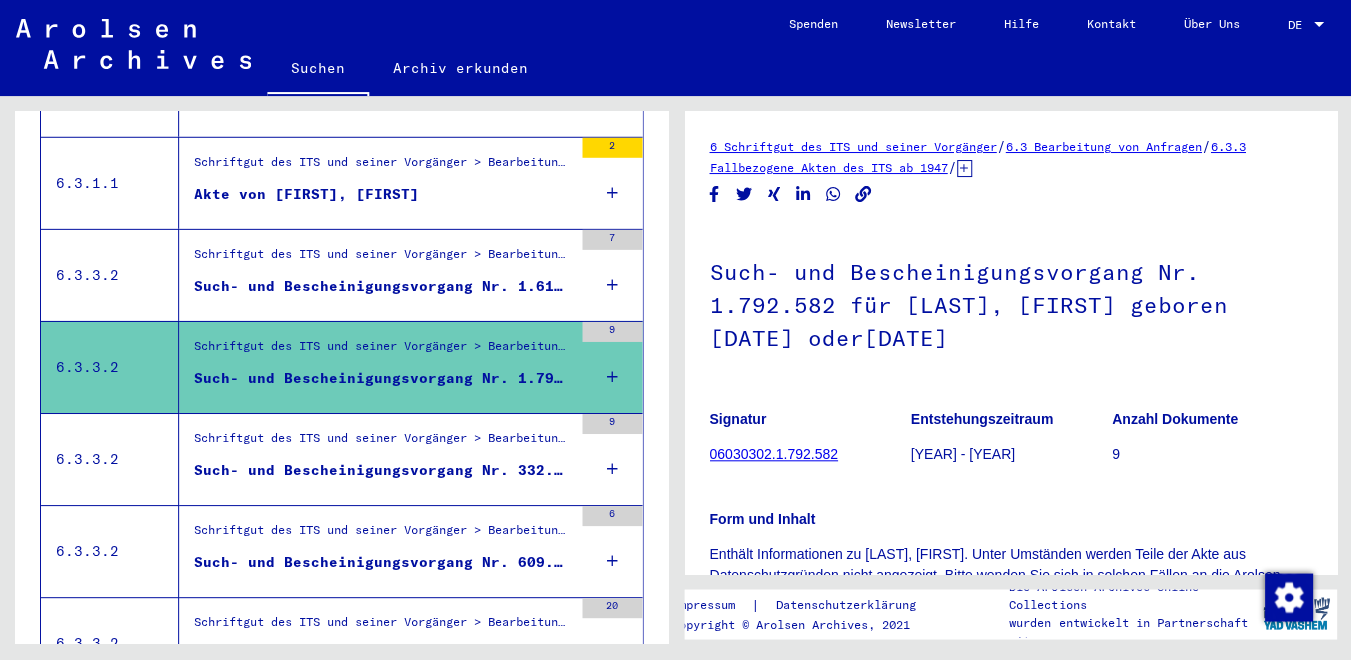 scroll, scrollTop: 881, scrollLeft: 0, axis: vertical 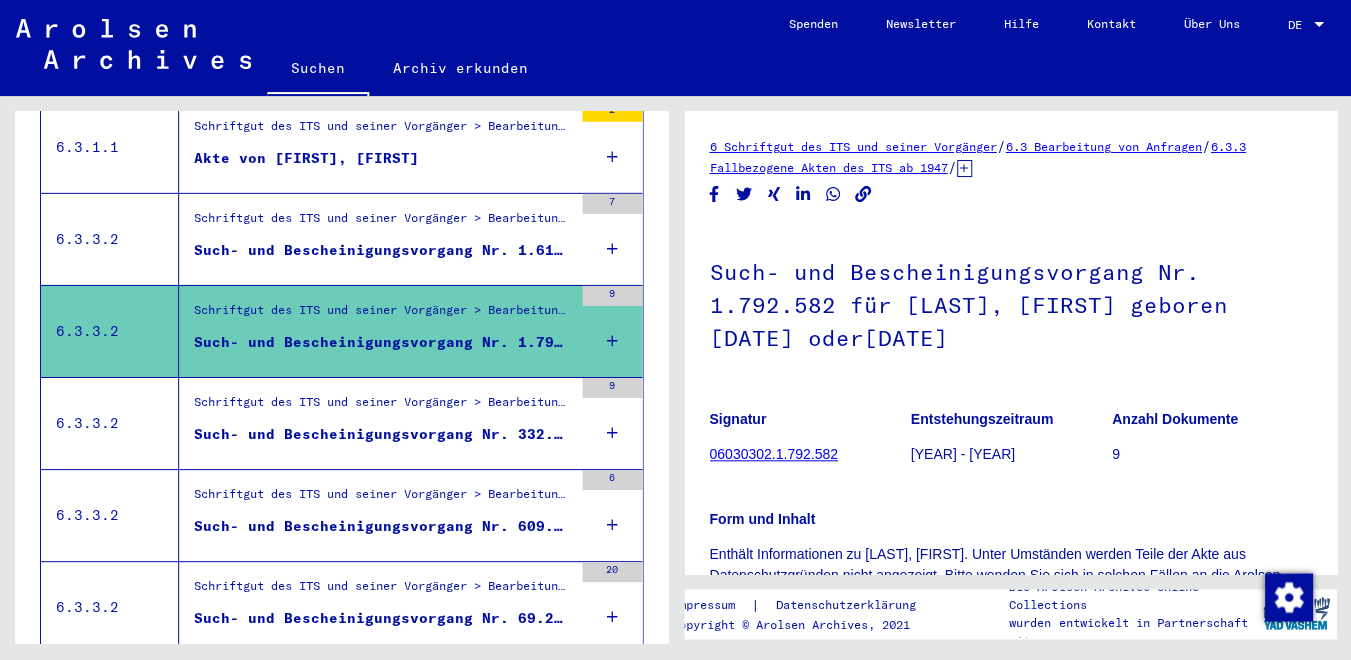 click on "Schriftgut des ITS und seiner Vorgänger > Bearbeitung von Anfragen > Fallbezogene Akten des ITS ab 1947 > T/D-Fallablage > Such- und Bescheinigungsvorgänge mit den (T/D-) Nummern von 250.000 bis 499.999 > Such- und Bescheinigungsvorgänge mit den (T/D-) Nummern von 332.500 bis 332.999 Such- und Bescheinigungsvorgang Nr. 332.819 für HONI, HERMANN geboren [DATE]" at bounding box center (383, 423) 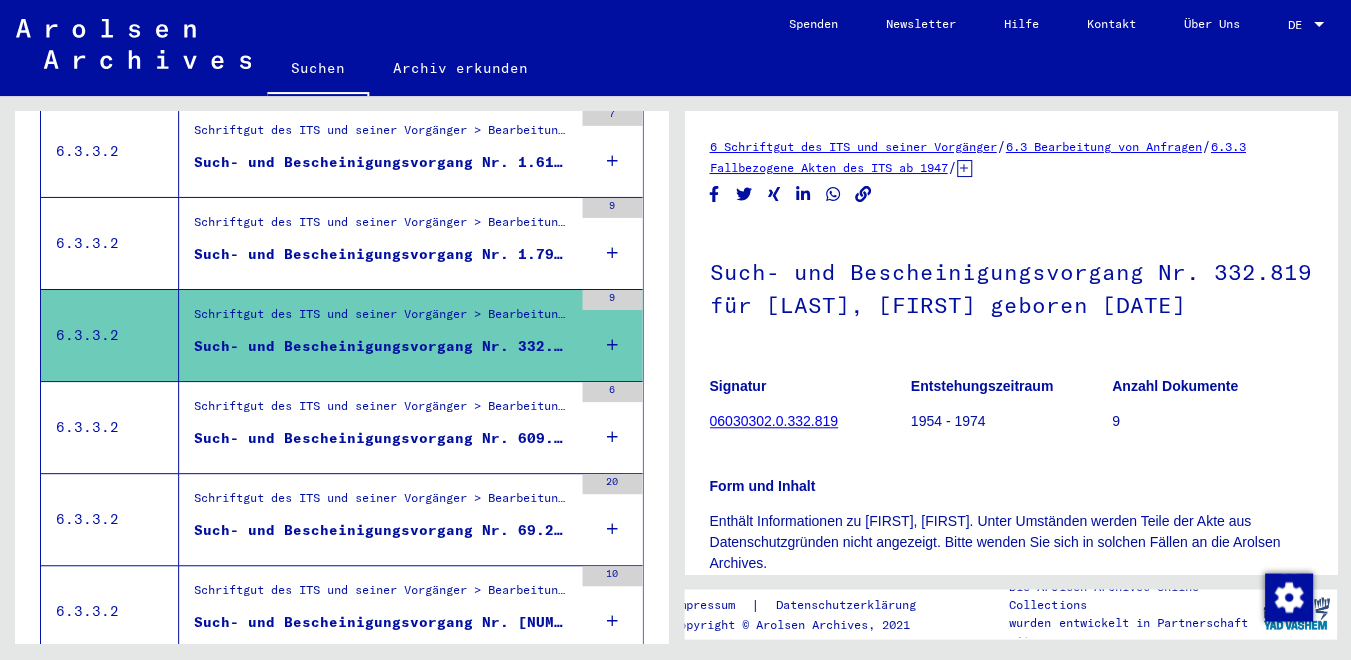 scroll, scrollTop: 1002, scrollLeft: 0, axis: vertical 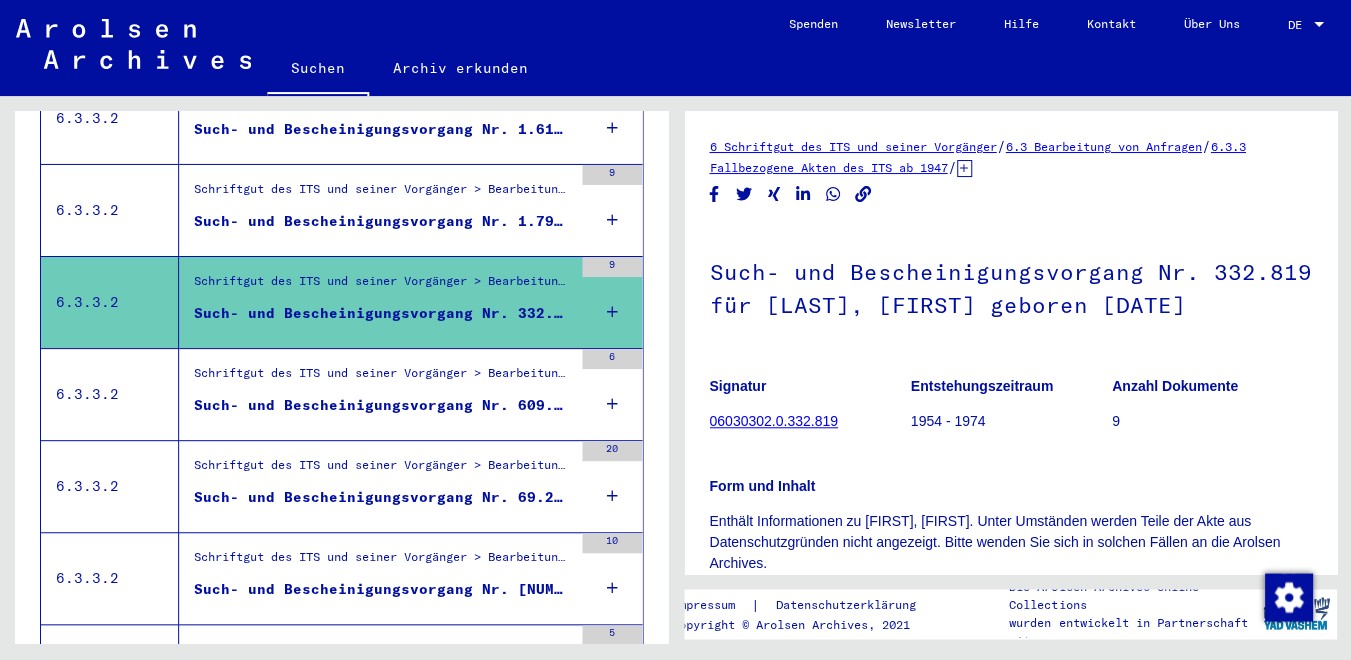 click on "Such- und Bescheinigungsvorgang Nr. 609.465 für [LAST], [FIRST] geboren [YEAR]" at bounding box center (383, 405) 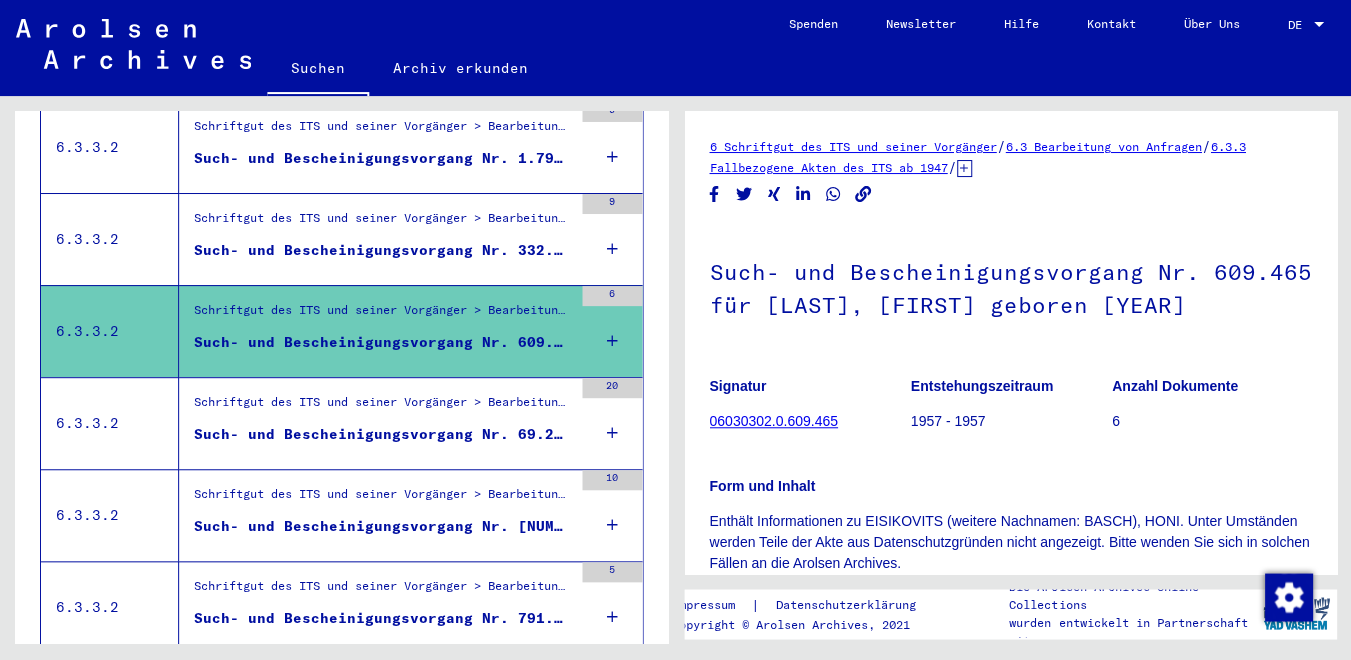 scroll, scrollTop: 1092, scrollLeft: 0, axis: vertical 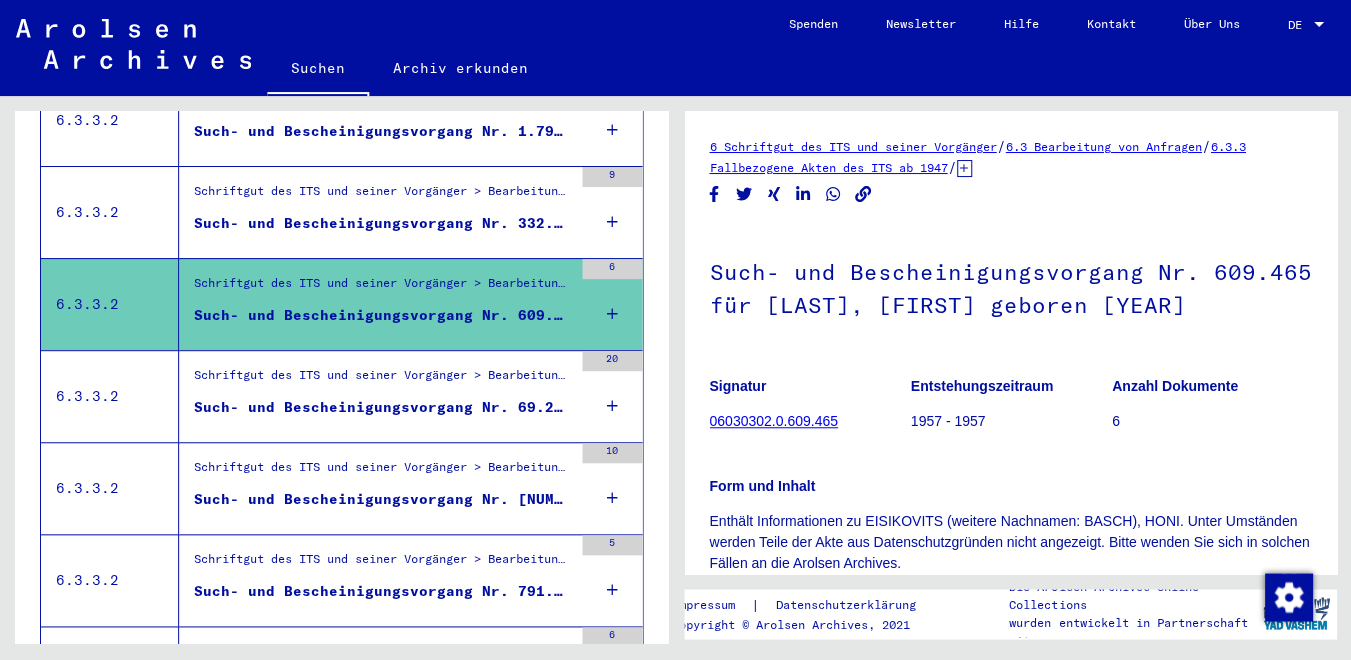 click on "Such- und Bescheinigungsvorgang Nr. 69.236 für [LAST], [FIRST] geboren [YEAR]" at bounding box center [383, 407] 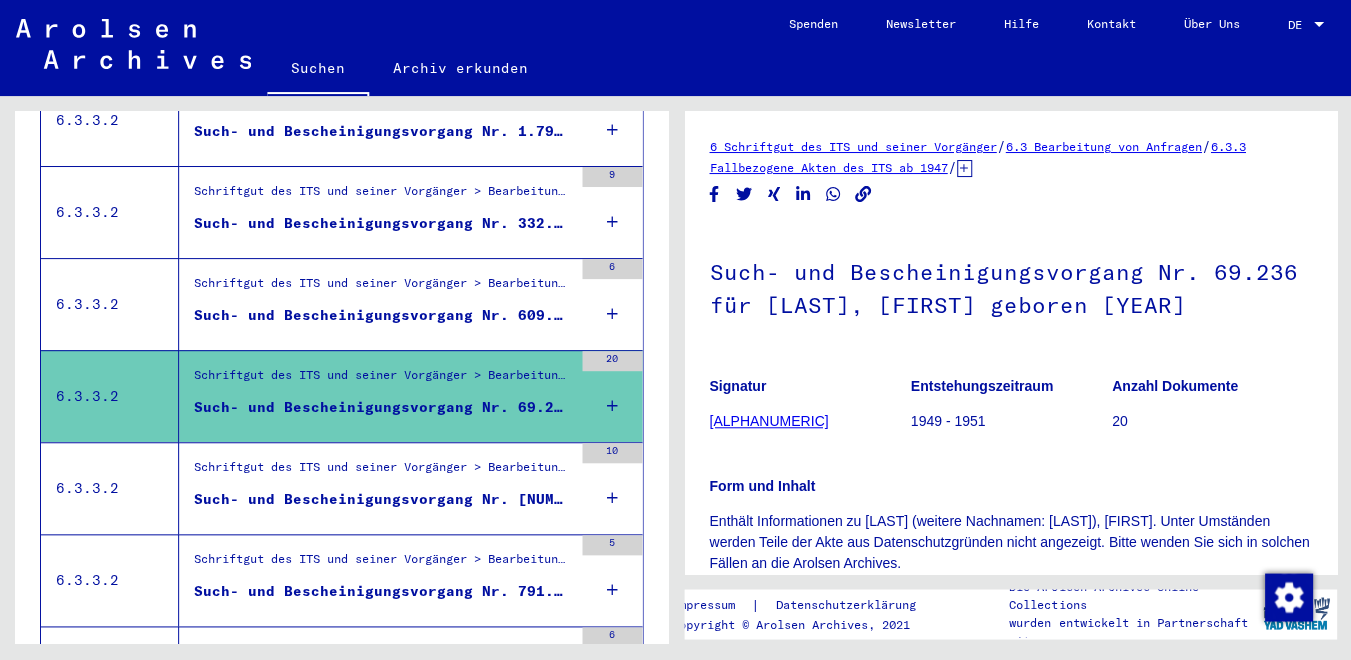 scroll, scrollTop: 1180, scrollLeft: 0, axis: vertical 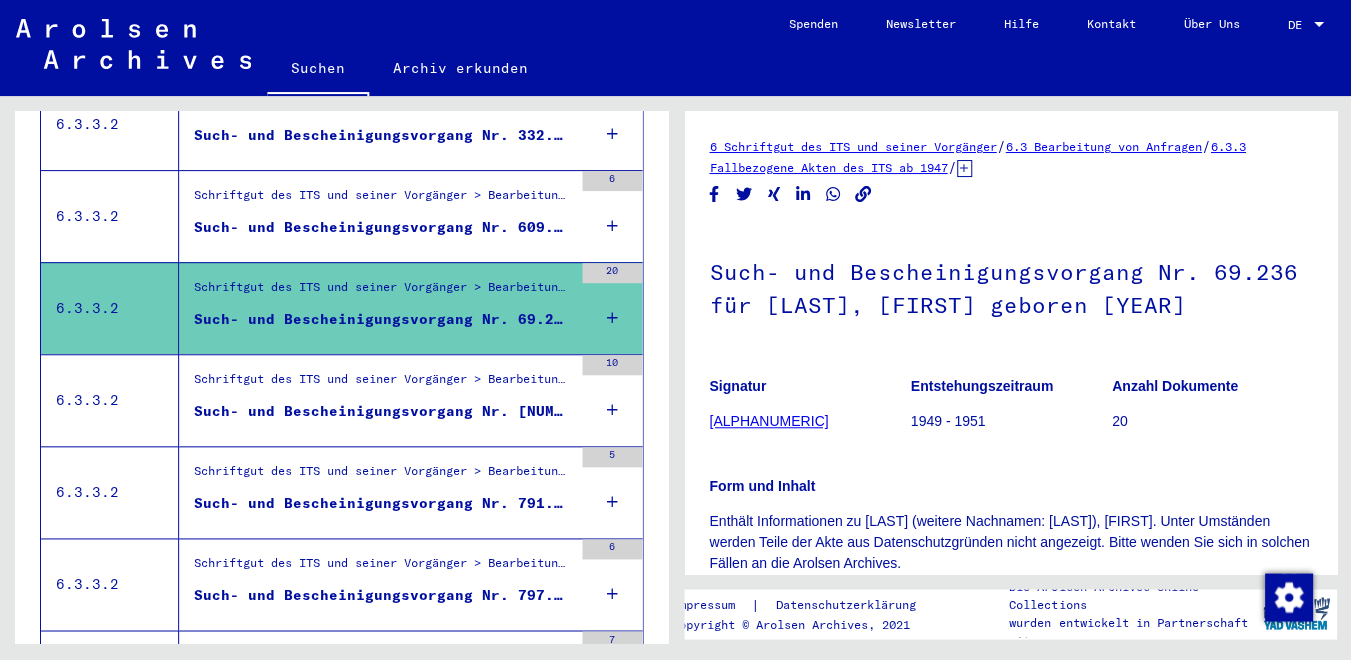 click on "Such- und Bescheinigungsvorgang Nr. [NUMBER] für [LAST], [FIRST] geboren [DATE]" at bounding box center [383, 411] 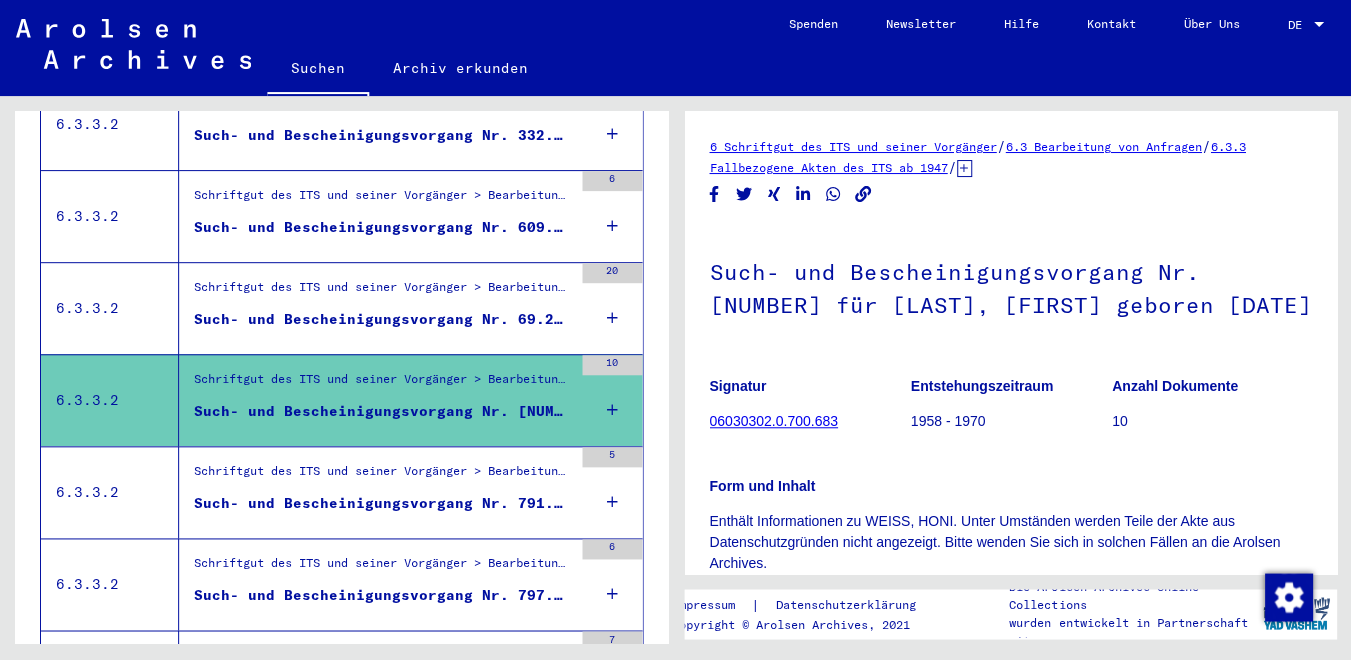 scroll, scrollTop: 1225, scrollLeft: 0, axis: vertical 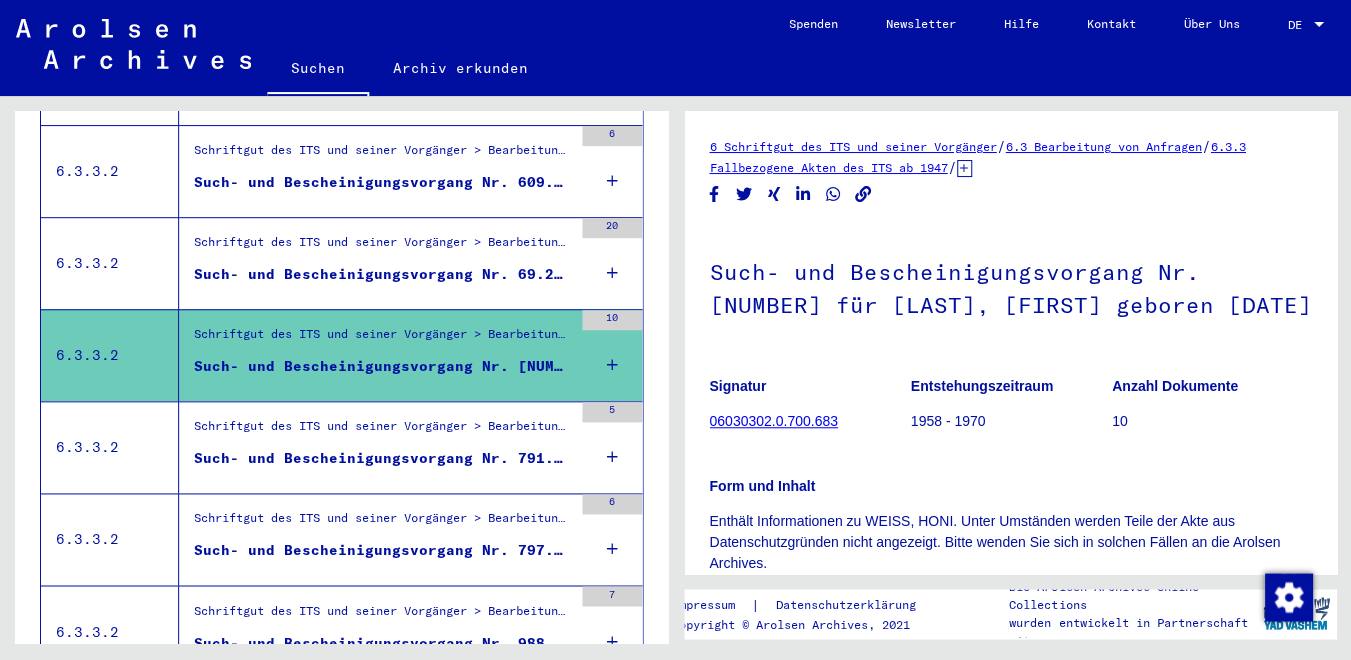 click on "Schriftgut des ITS und seiner Vorgänger > Bearbeitung von Anfragen > Fallbezogene Akten des ITS ab 1947 > T/D-Fallablage > Such- und Bescheinigungsvorgänge mit den (T/D-) Nummern von 750.000 bis 999.999 > Such- und Bescheinigungsvorgänge mit den (T/D-) Nummern von 791.000 bis 791.499" at bounding box center (383, 431) 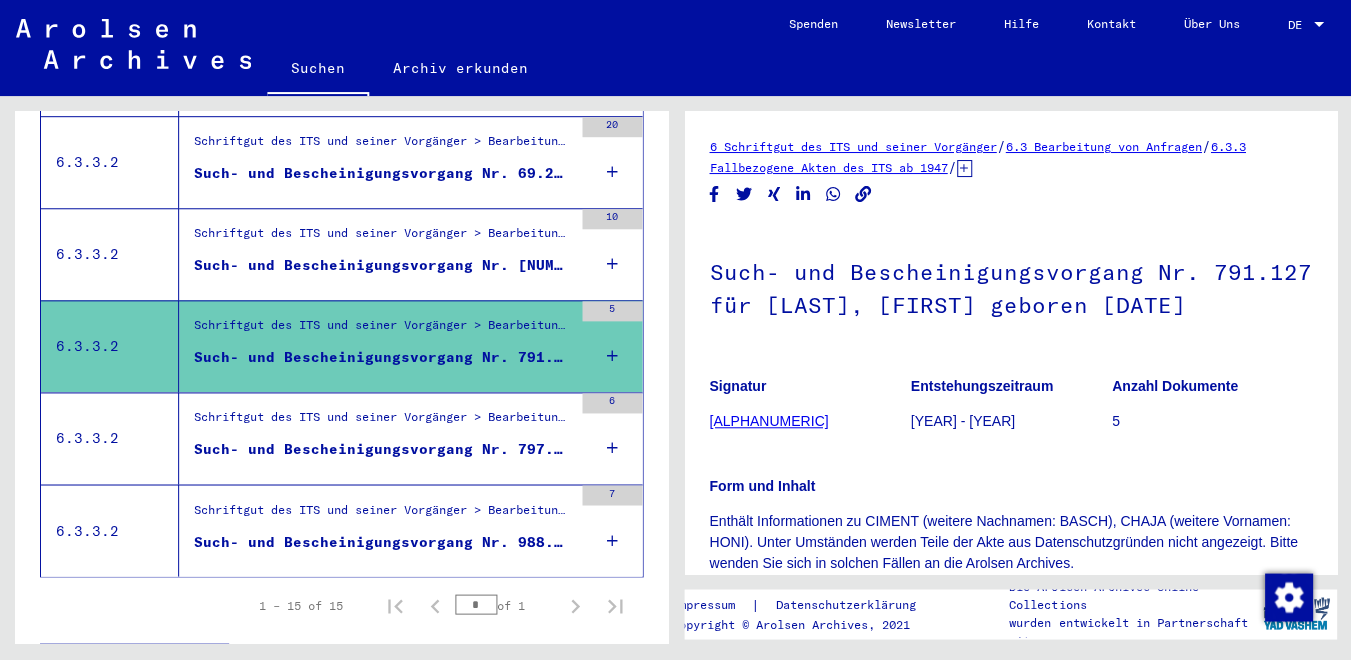 scroll, scrollTop: 1353, scrollLeft: 0, axis: vertical 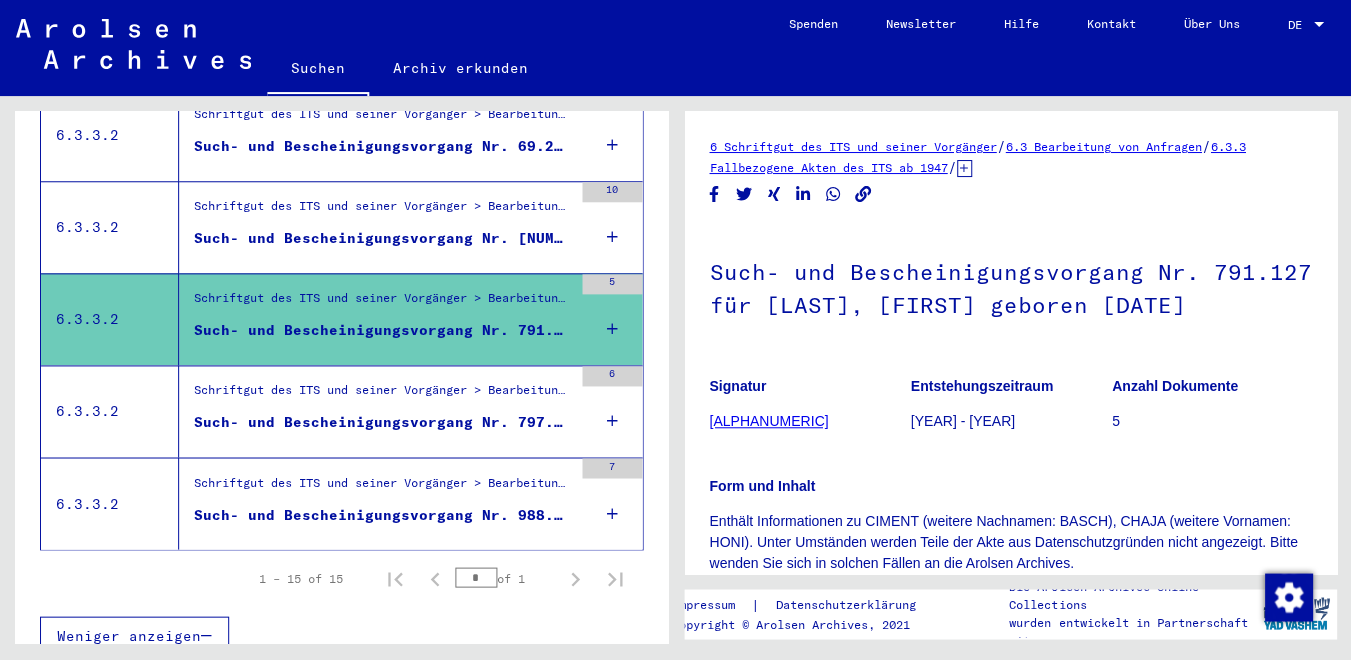 click on "Such- und Bescheinigungsvorgang Nr. 797.717 für [LAST], [FIRST] geboren [YEAR]" at bounding box center [383, 422] 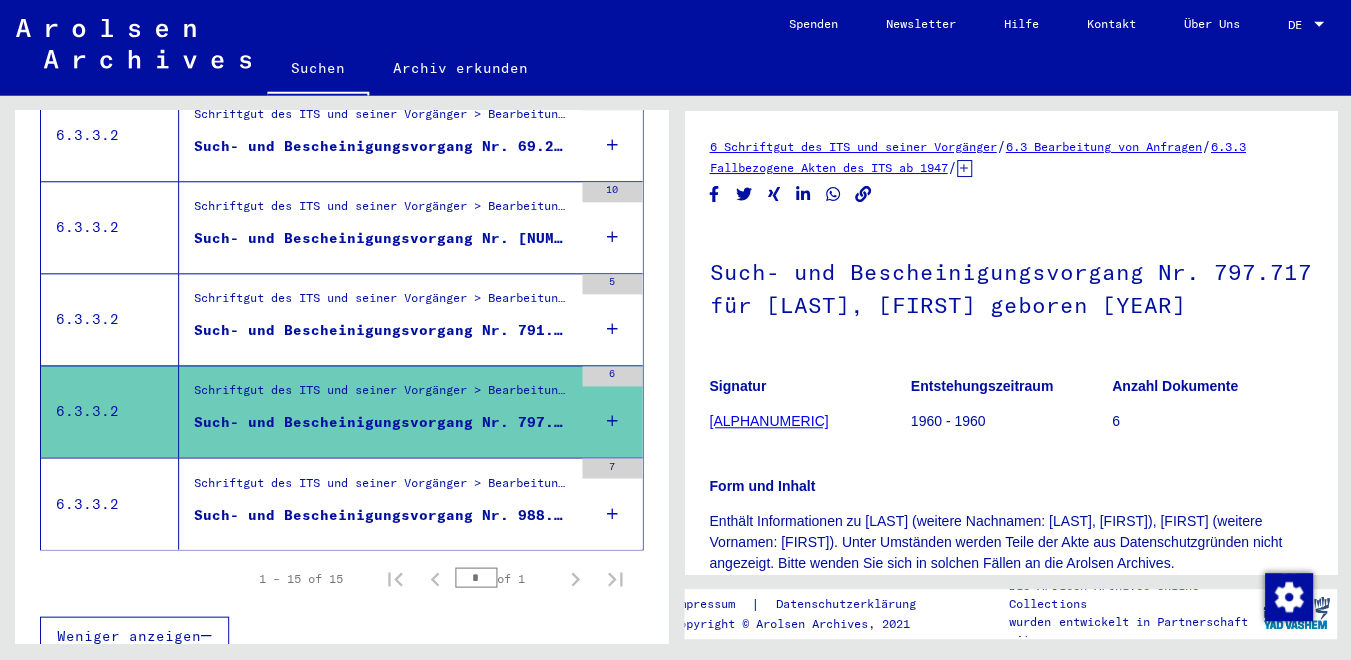 click on "Schriftgut des ITS und seiner Vorgänger > Bearbeitung von Anfragen > Fallbezogene Akten des ITS ab 1947 > T/D-Fallablage > Such- und Bescheinigungsvorgänge mit den (T/D-) Nummern von 750.000 bis 999.999 > Such- und Bescheinigungsvorgänge mit den (T/D-) Nummern von 988.500 bis 988.999" at bounding box center [383, 487] 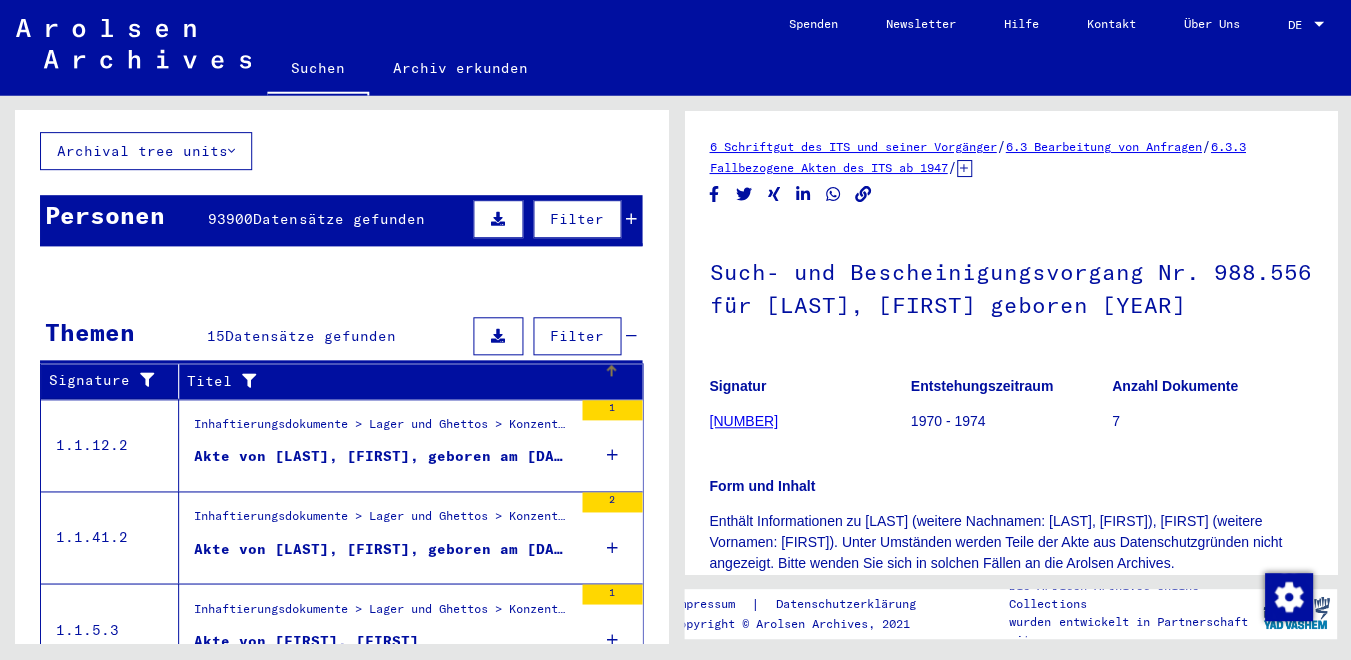 scroll, scrollTop: 0, scrollLeft: 0, axis: both 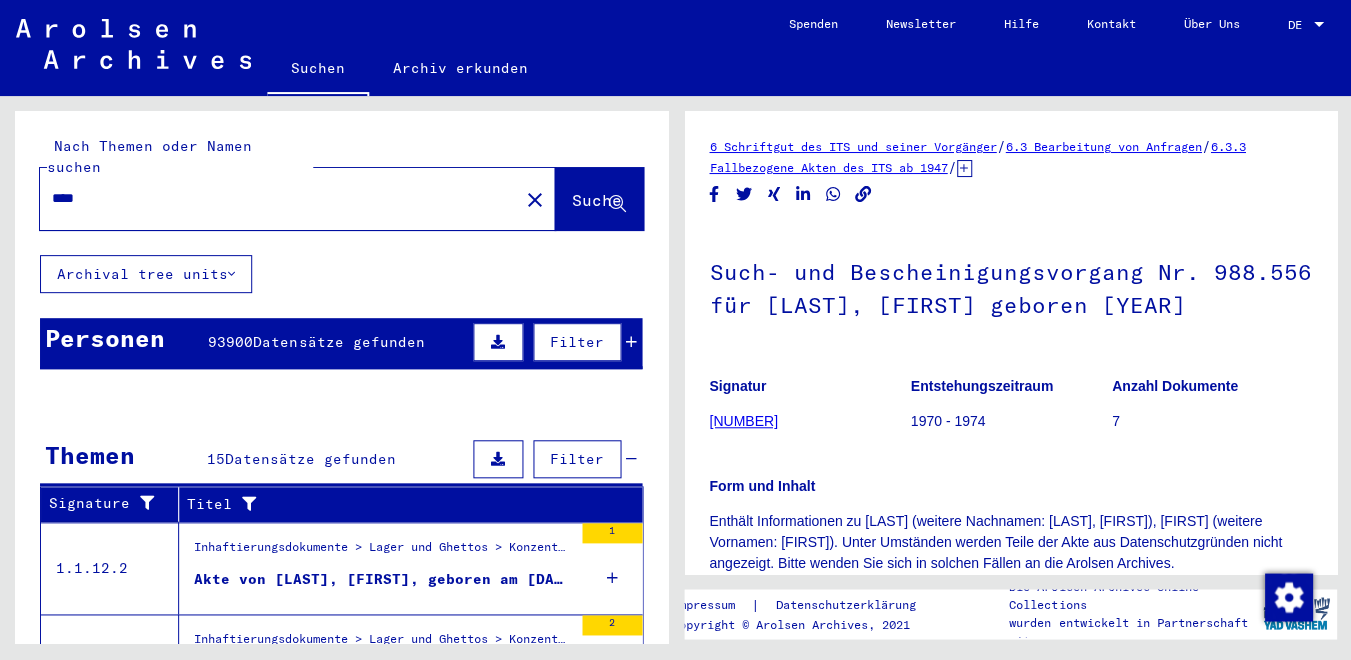 click on "****" 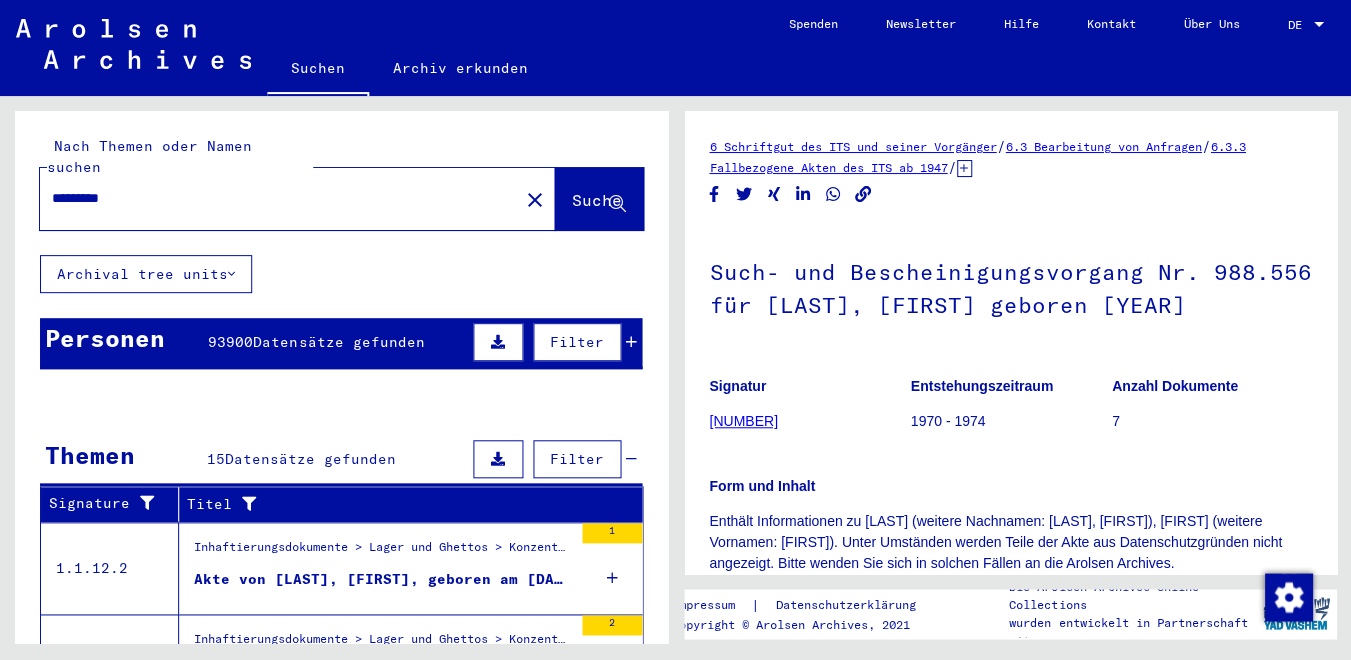 type on "*********" 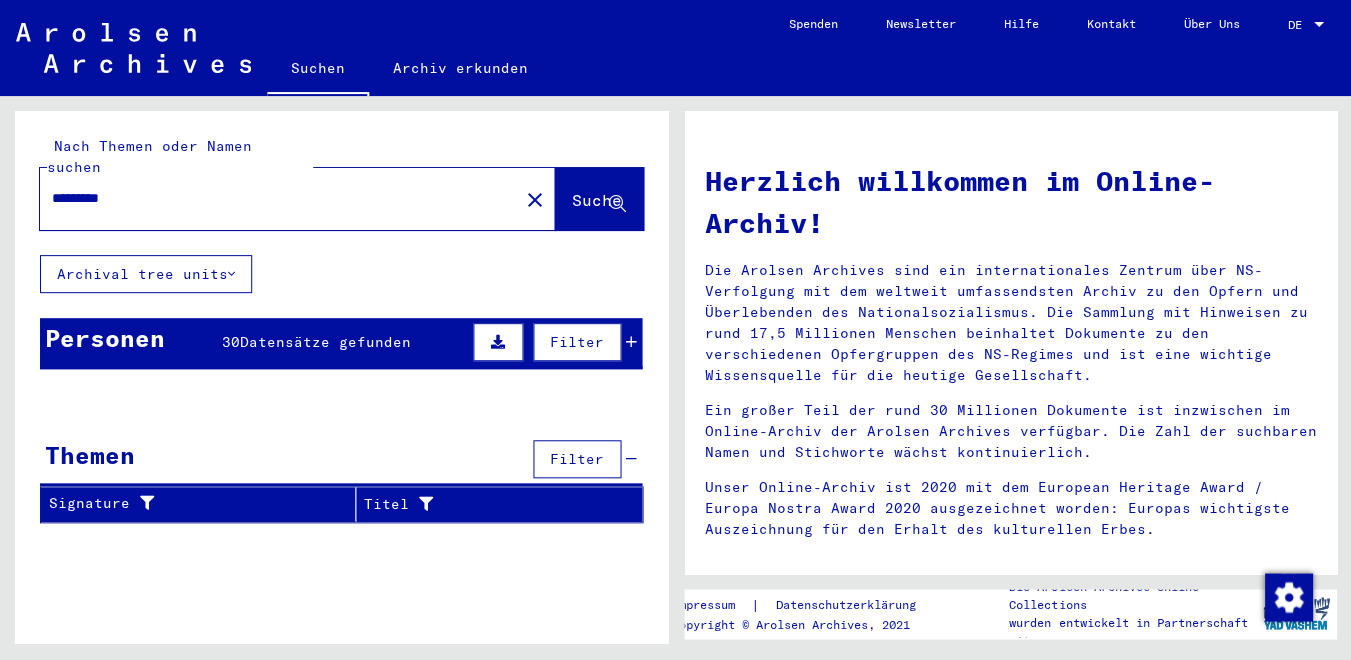 click at bounding box center [631, 342] 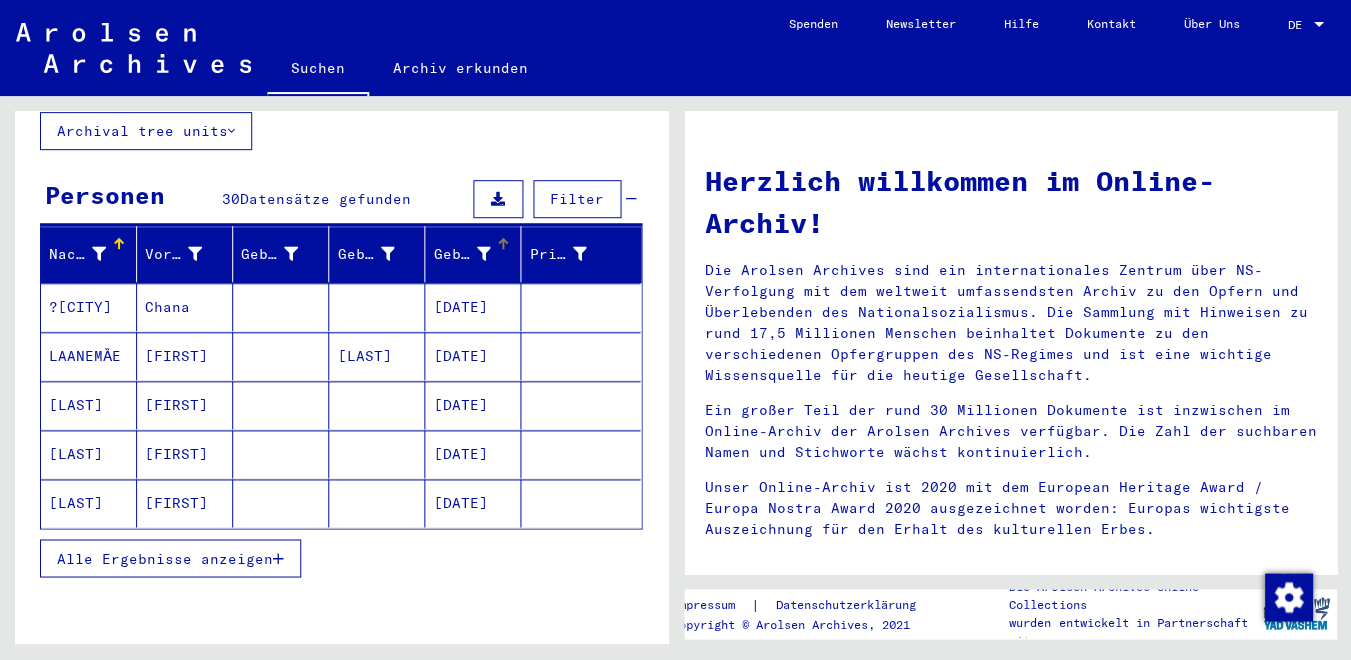 scroll, scrollTop: 144, scrollLeft: 0, axis: vertical 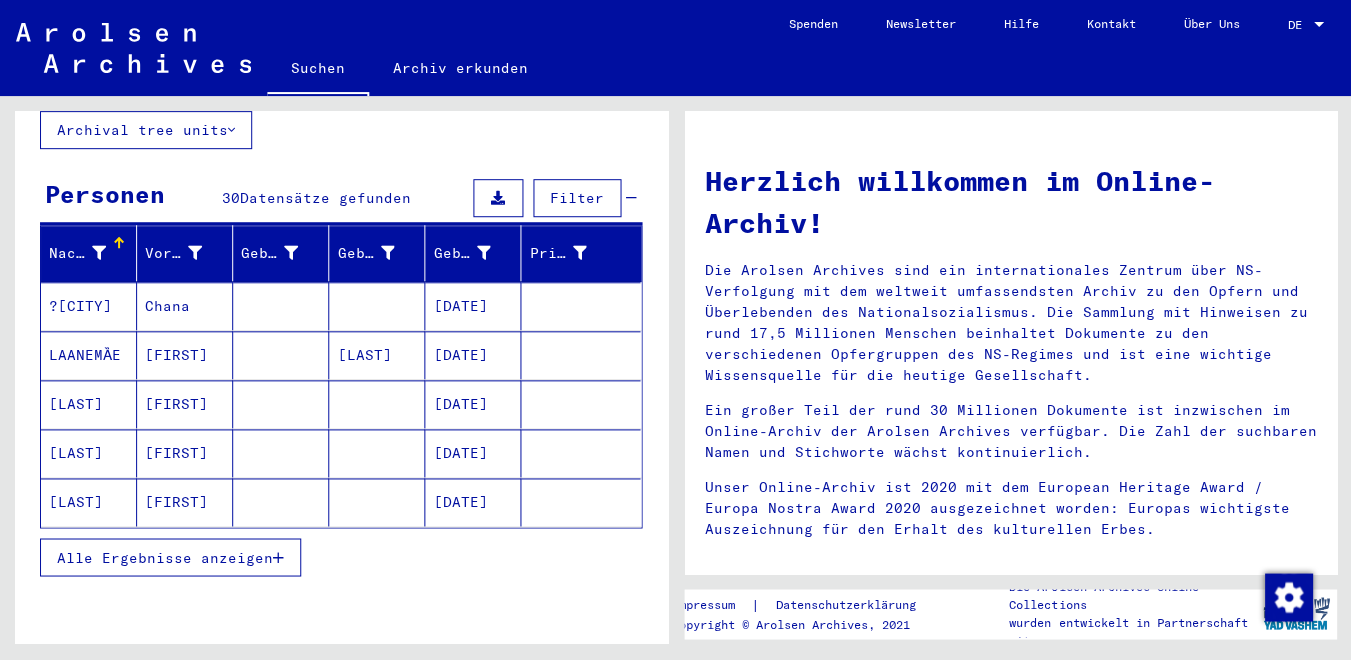 click at bounding box center [278, 557] 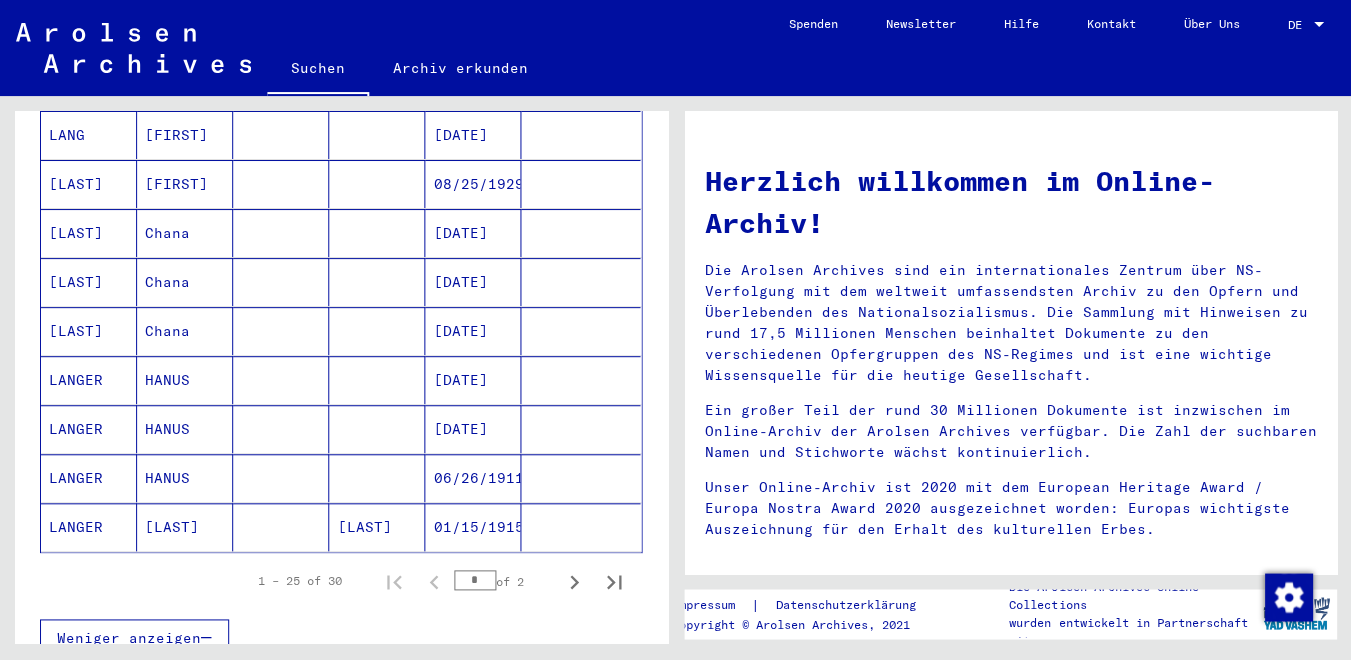 scroll, scrollTop: 1115, scrollLeft: 0, axis: vertical 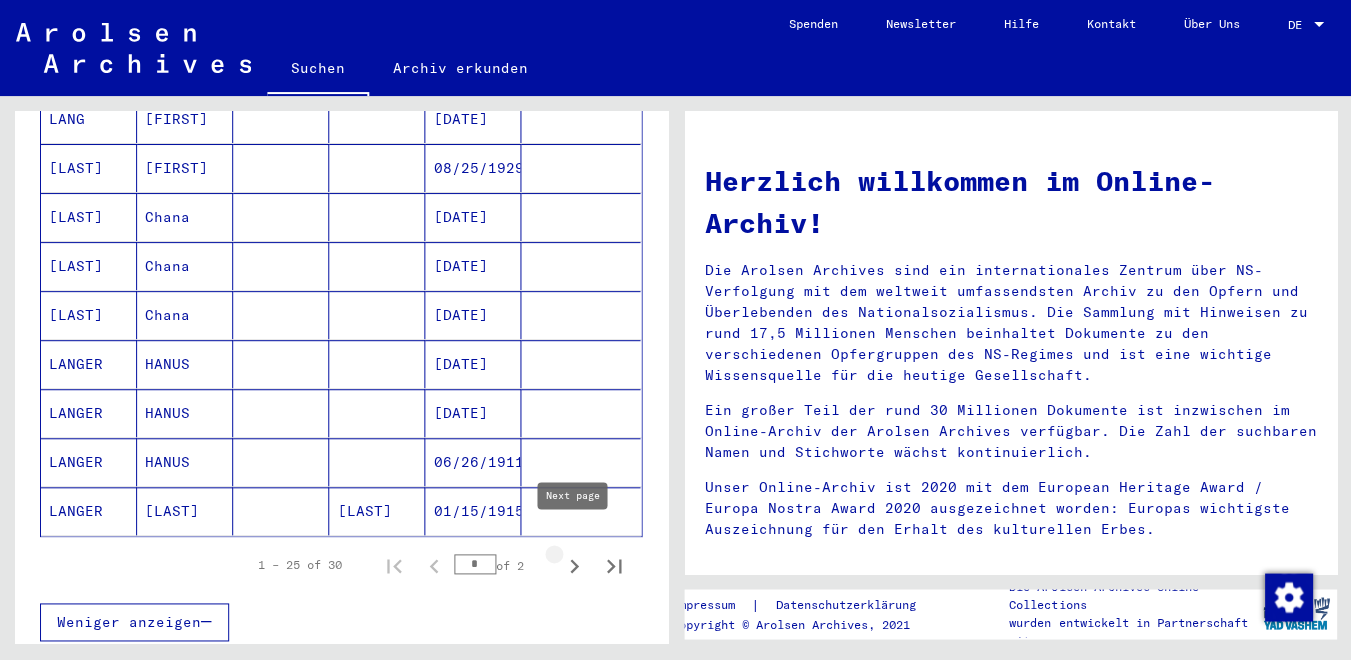 click 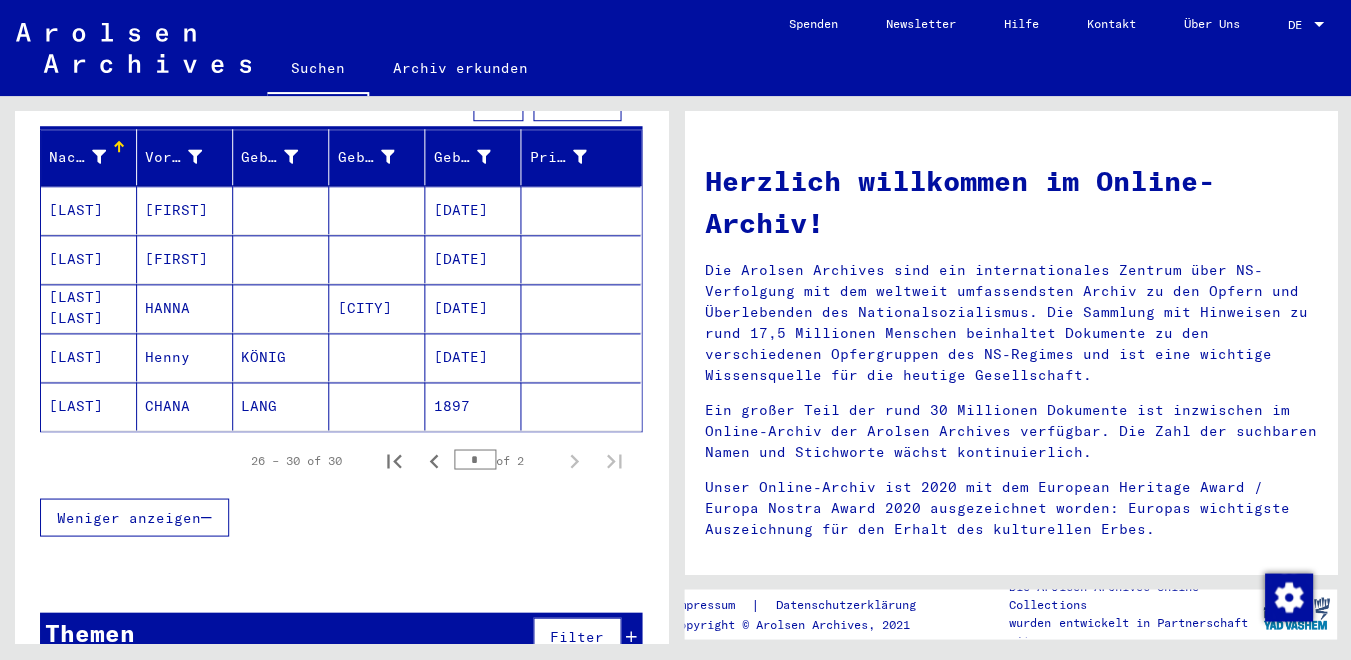 scroll, scrollTop: 239, scrollLeft: 0, axis: vertical 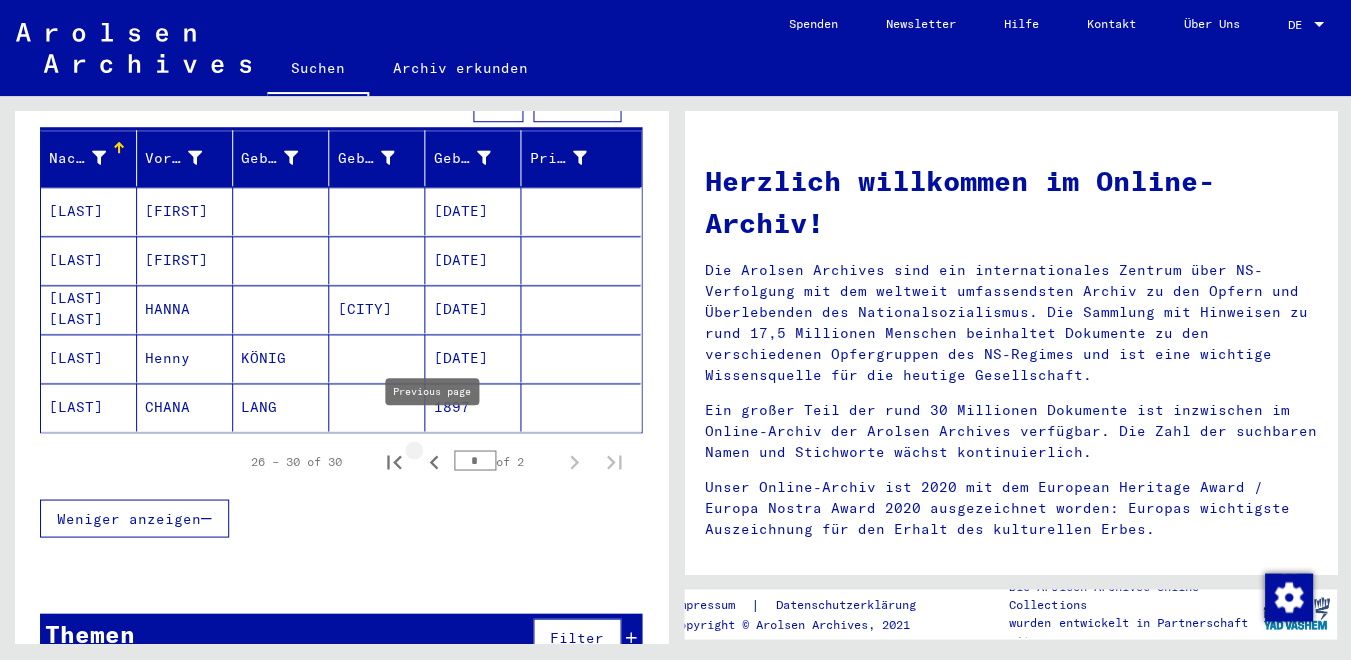 click 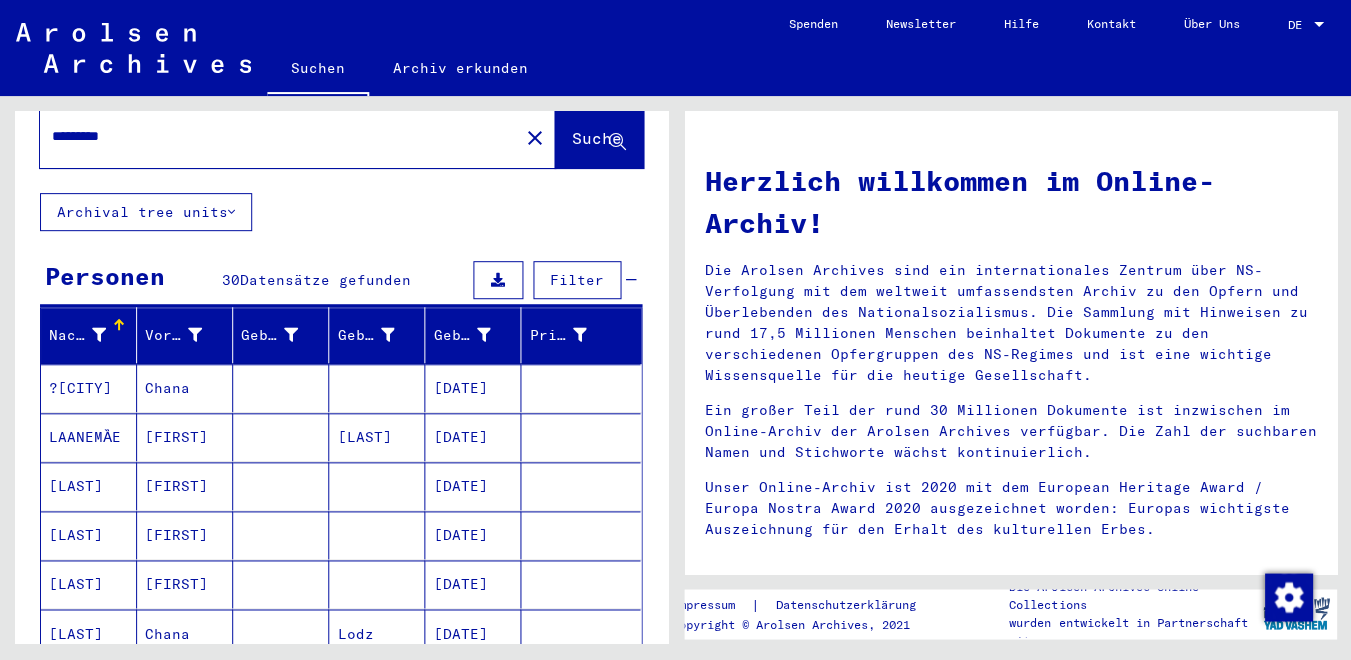 scroll, scrollTop: 58, scrollLeft: 0, axis: vertical 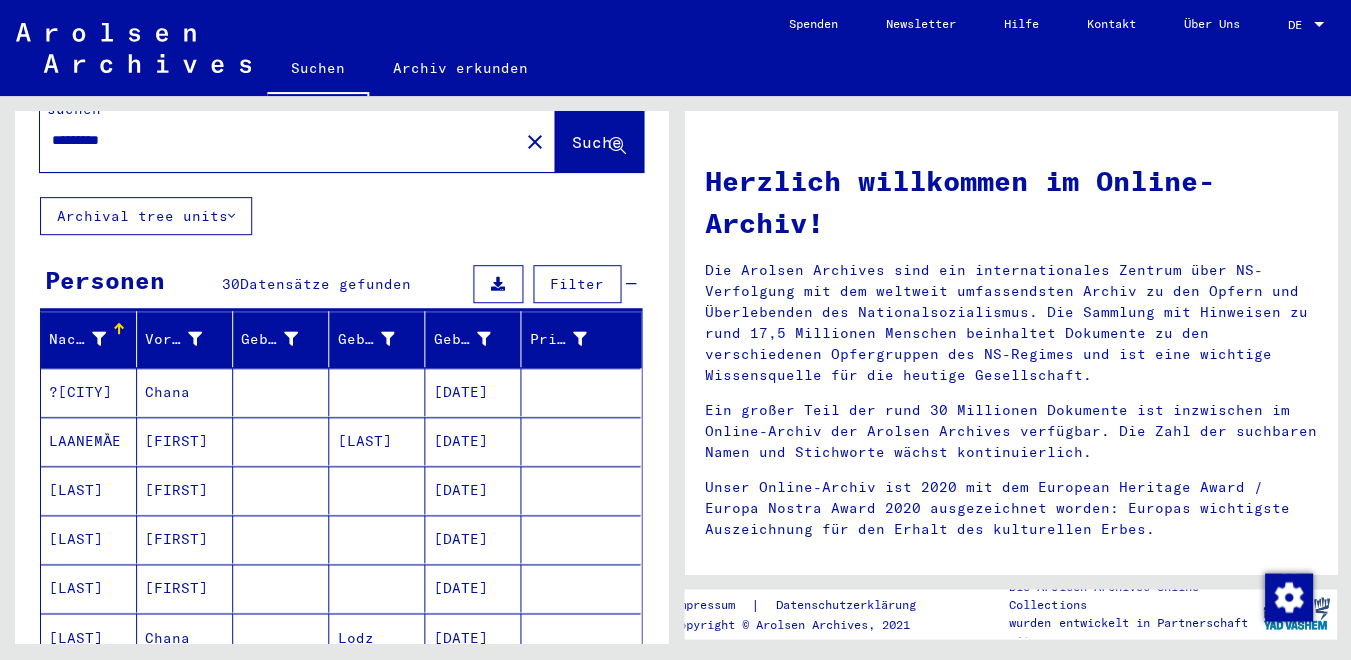 click on "*********" at bounding box center (273, 140) 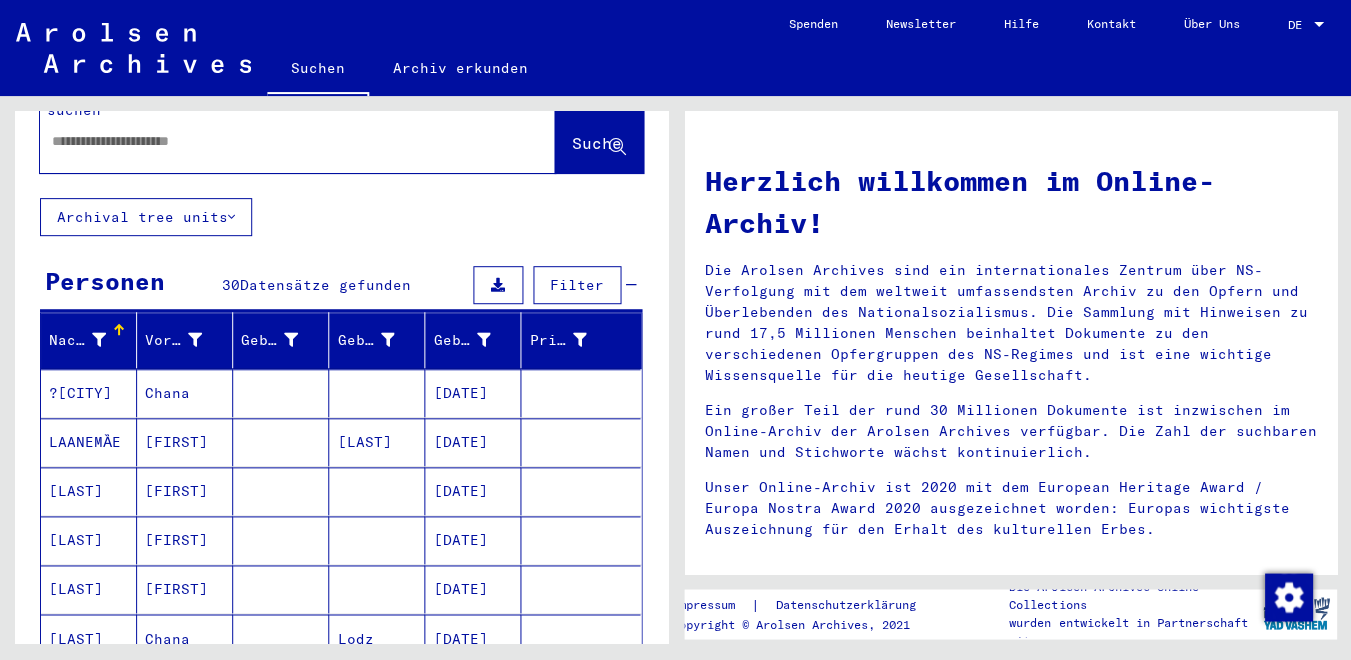 scroll, scrollTop: 55, scrollLeft: 0, axis: vertical 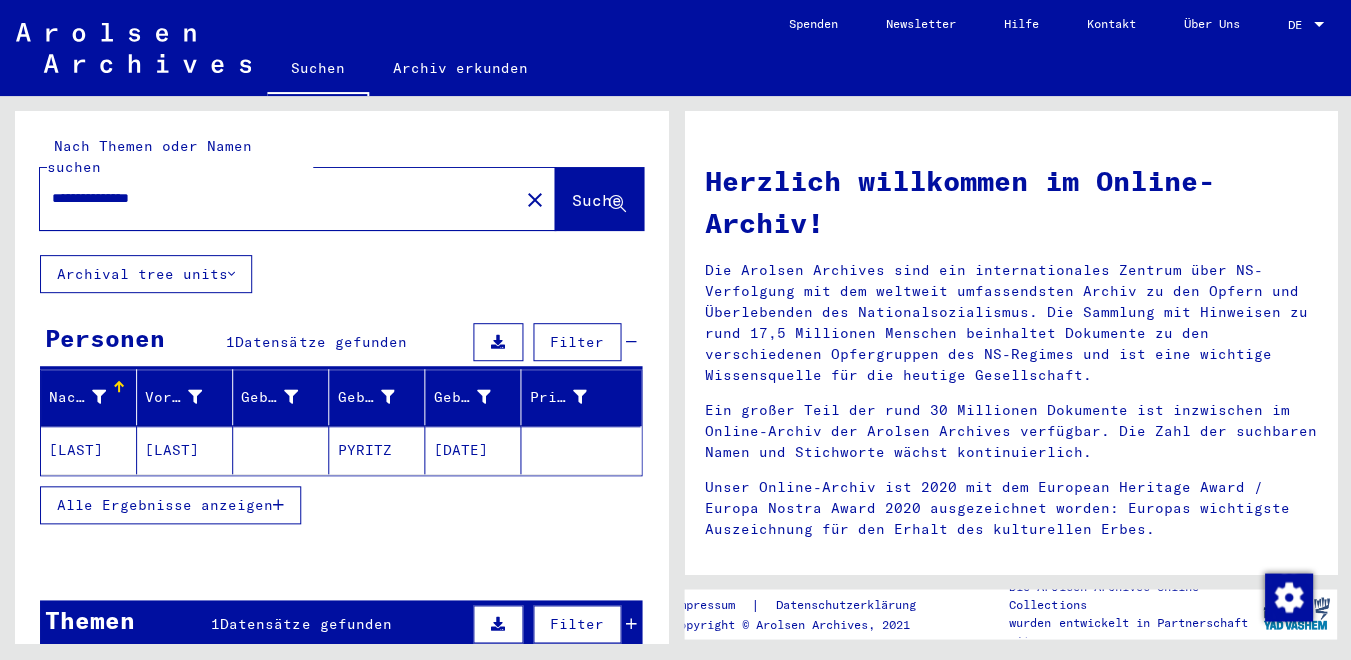 click on "[LAST]" 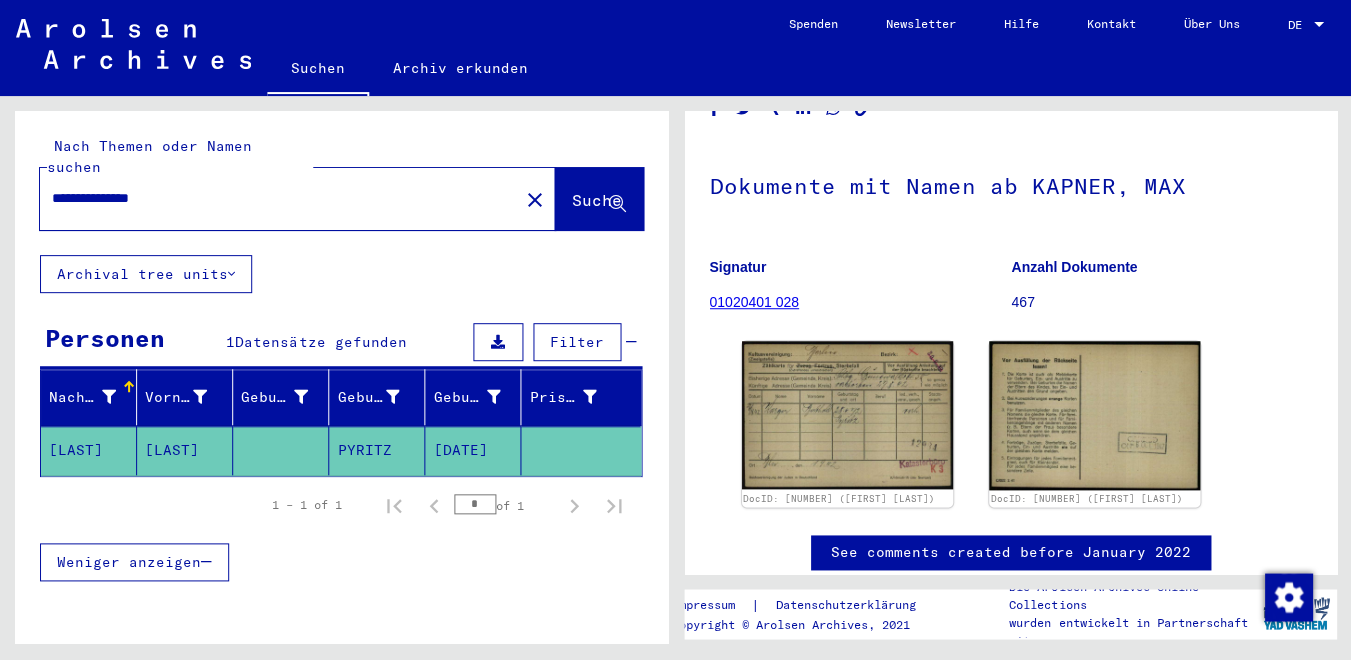 scroll, scrollTop: 115, scrollLeft: 0, axis: vertical 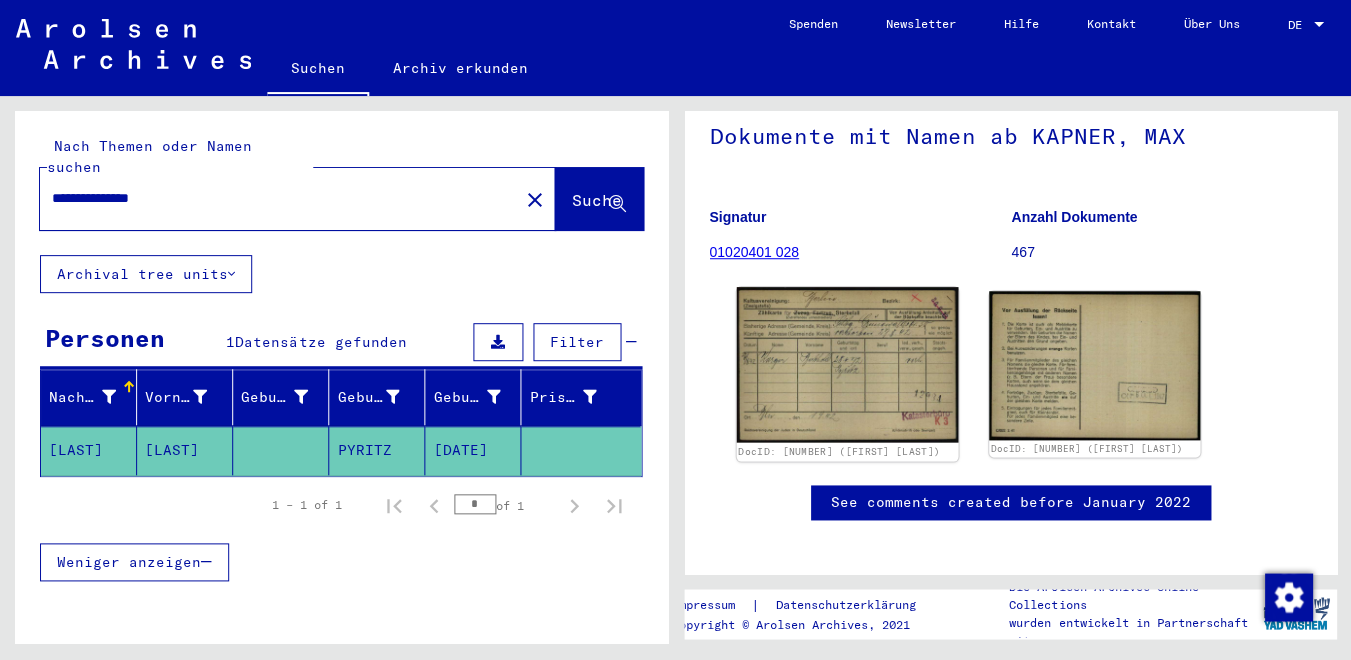 click 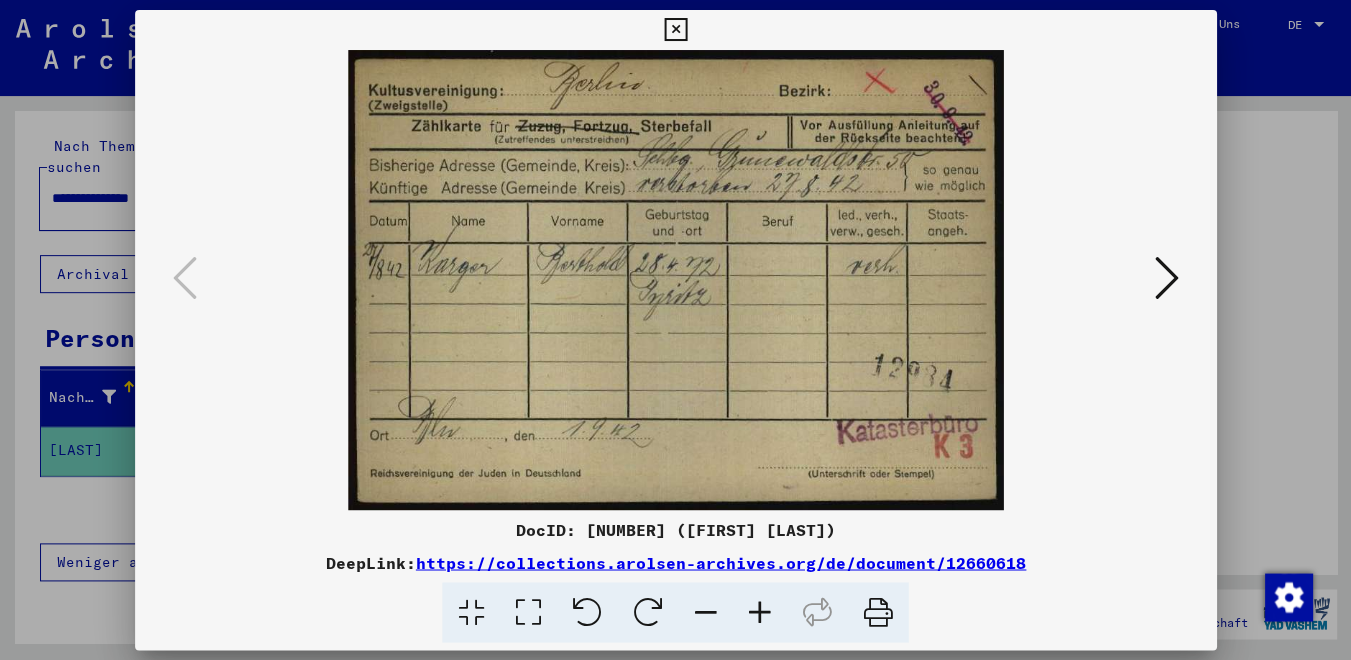click at bounding box center (675, 280) 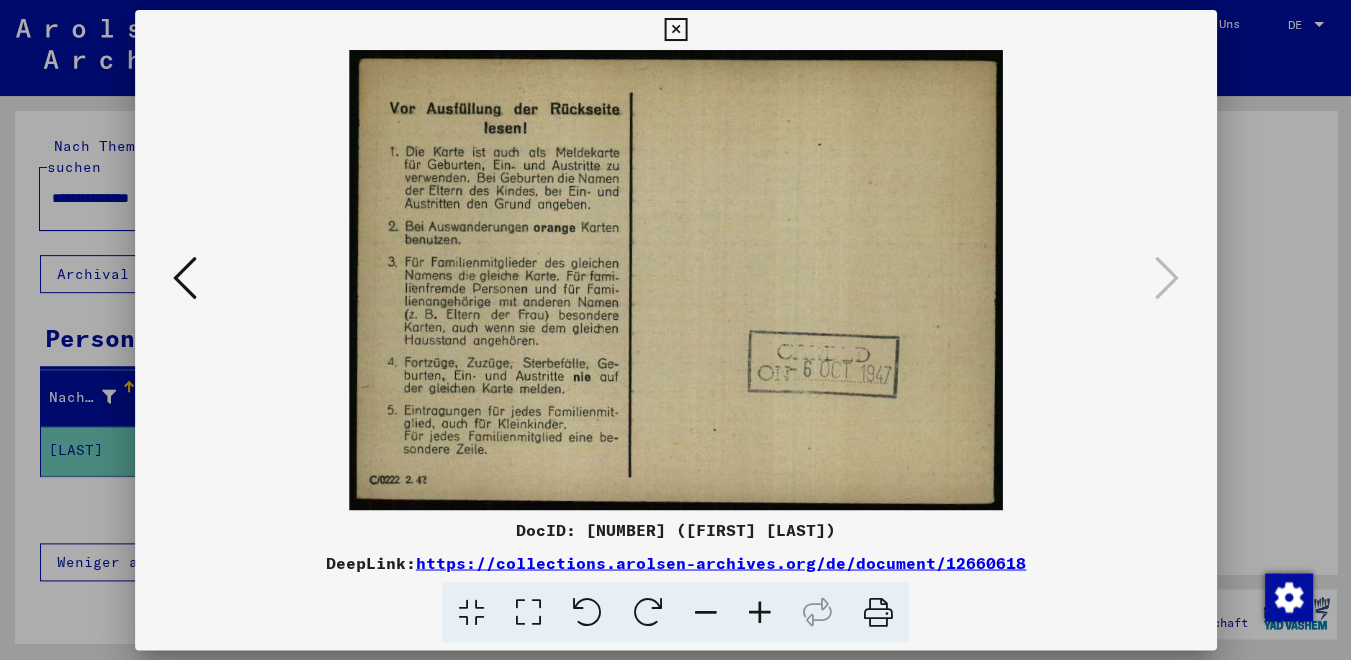 click at bounding box center (675, 30) 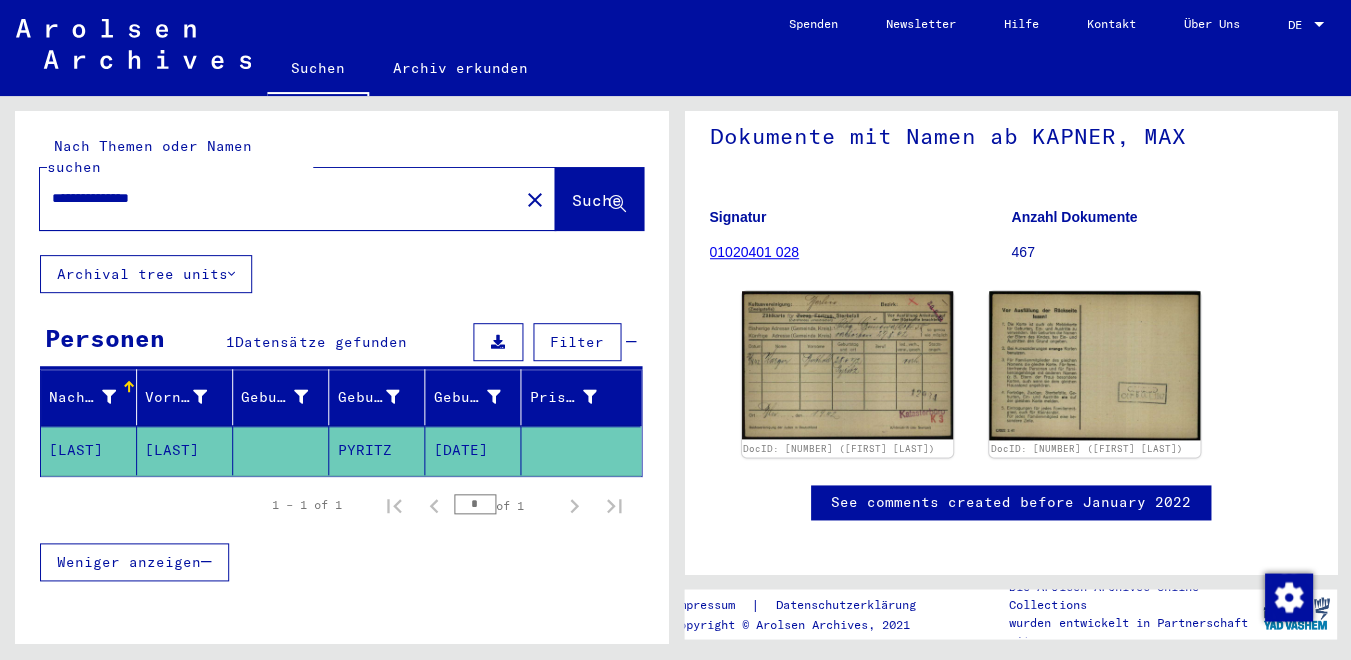 drag, startPoint x: 194, startPoint y: 180, endPoint x: -67, endPoint y: 178, distance: 261.00766 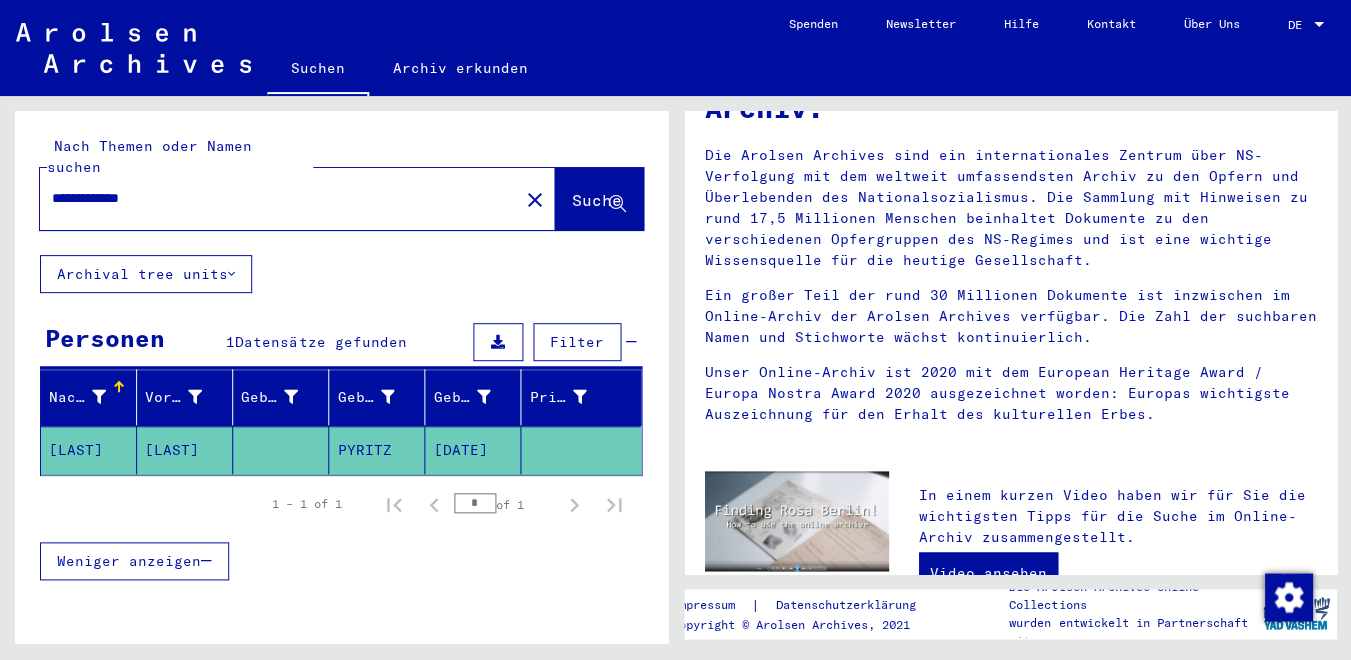 scroll, scrollTop: 0, scrollLeft: 0, axis: both 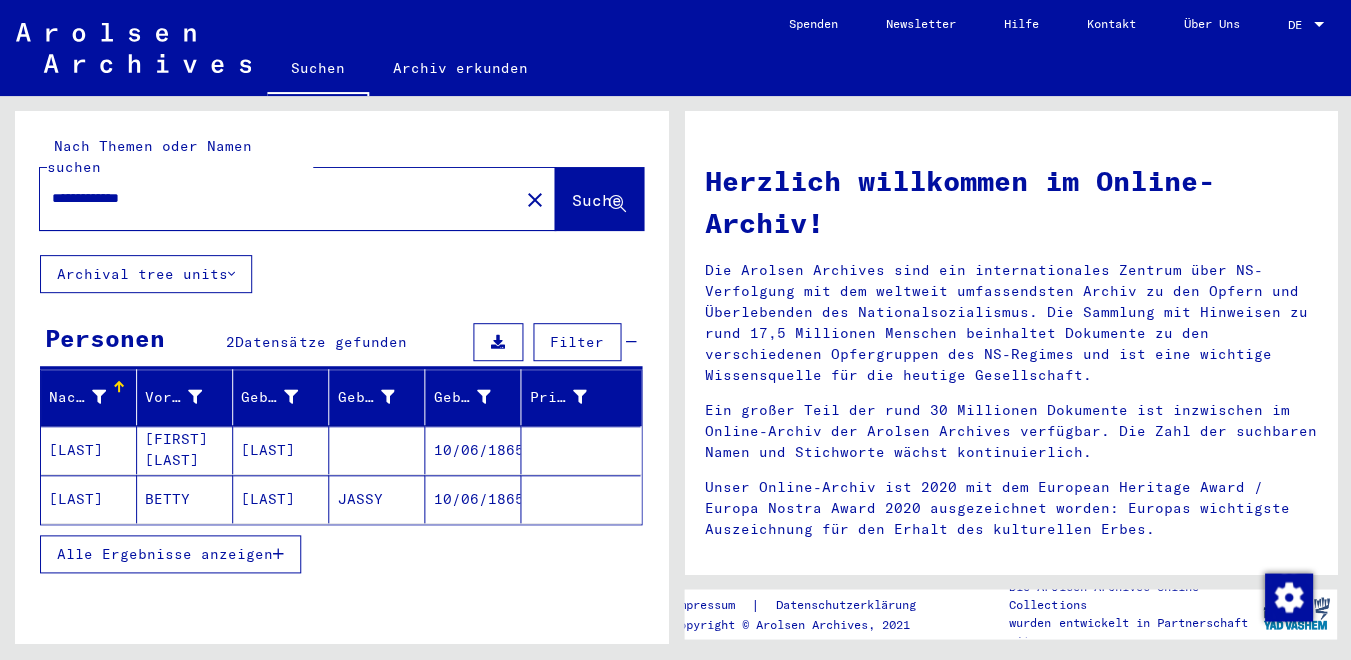 click on "Alle Ergebnisse anzeigen" at bounding box center (165, 554) 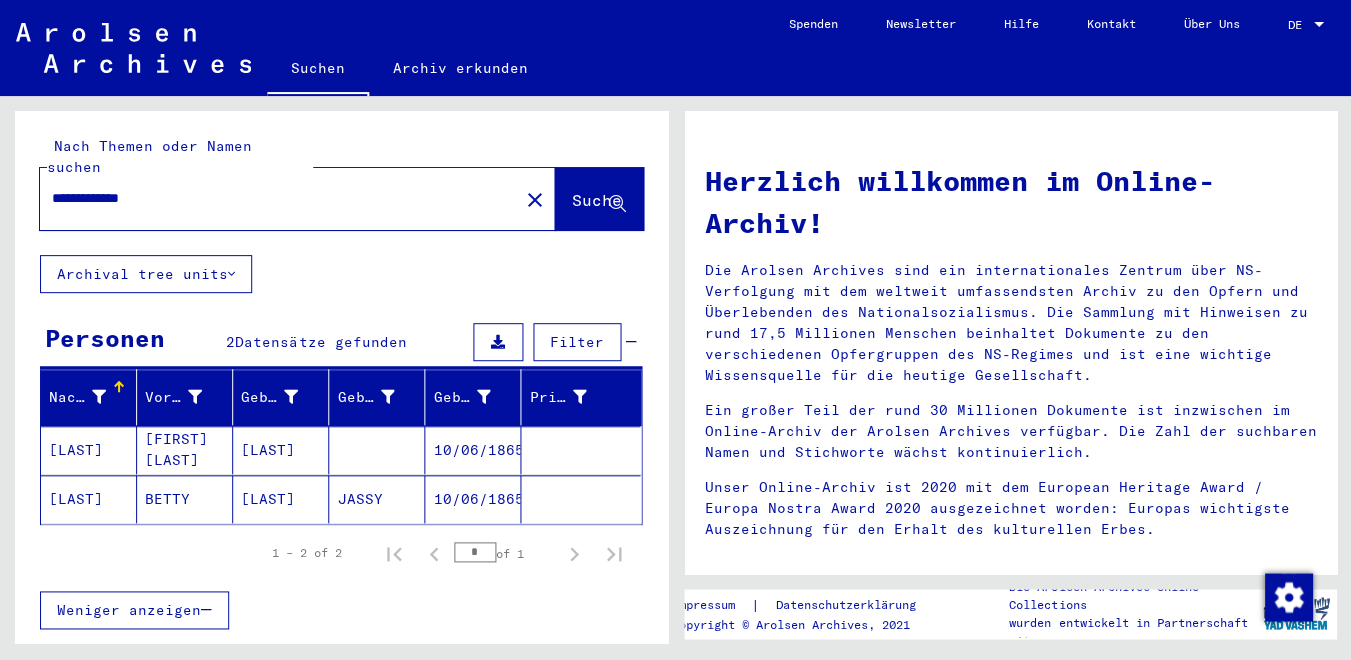 scroll, scrollTop: 24, scrollLeft: 0, axis: vertical 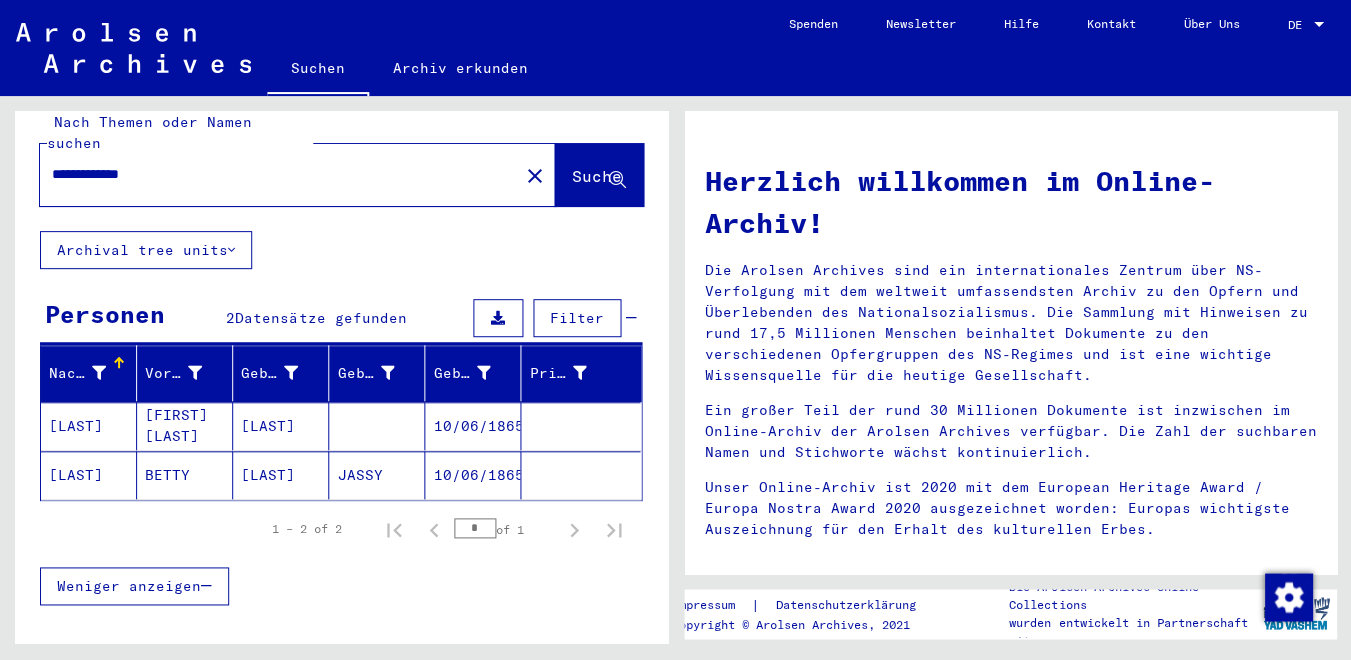 click on "[LAST]" at bounding box center (281, 475) 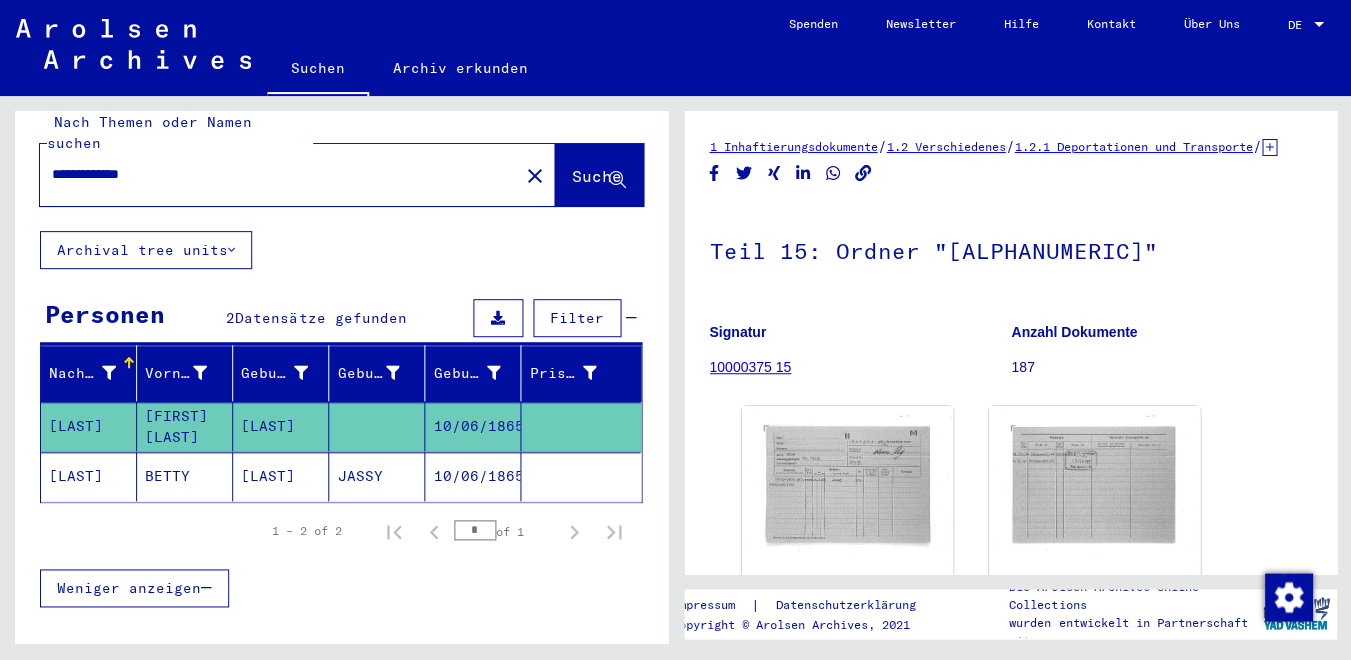 click on "[LAST]" 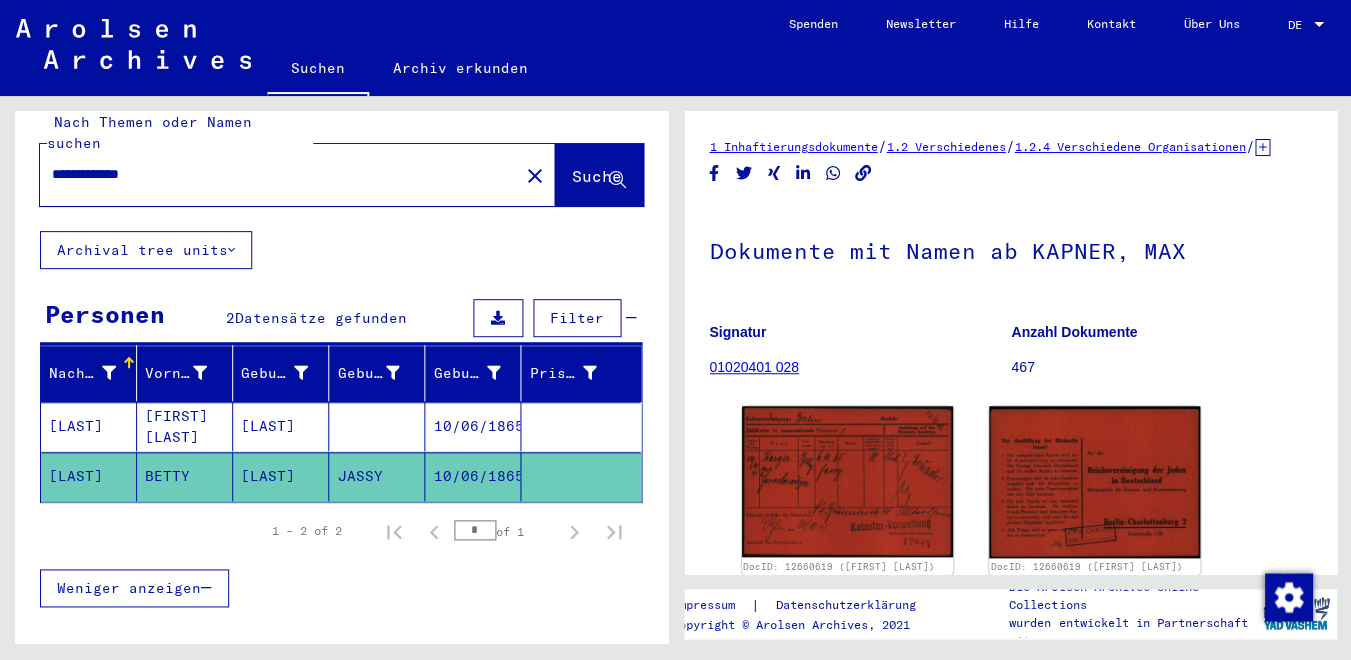 drag, startPoint x: 174, startPoint y: 149, endPoint x: -10, endPoint y: 150, distance: 184.00272 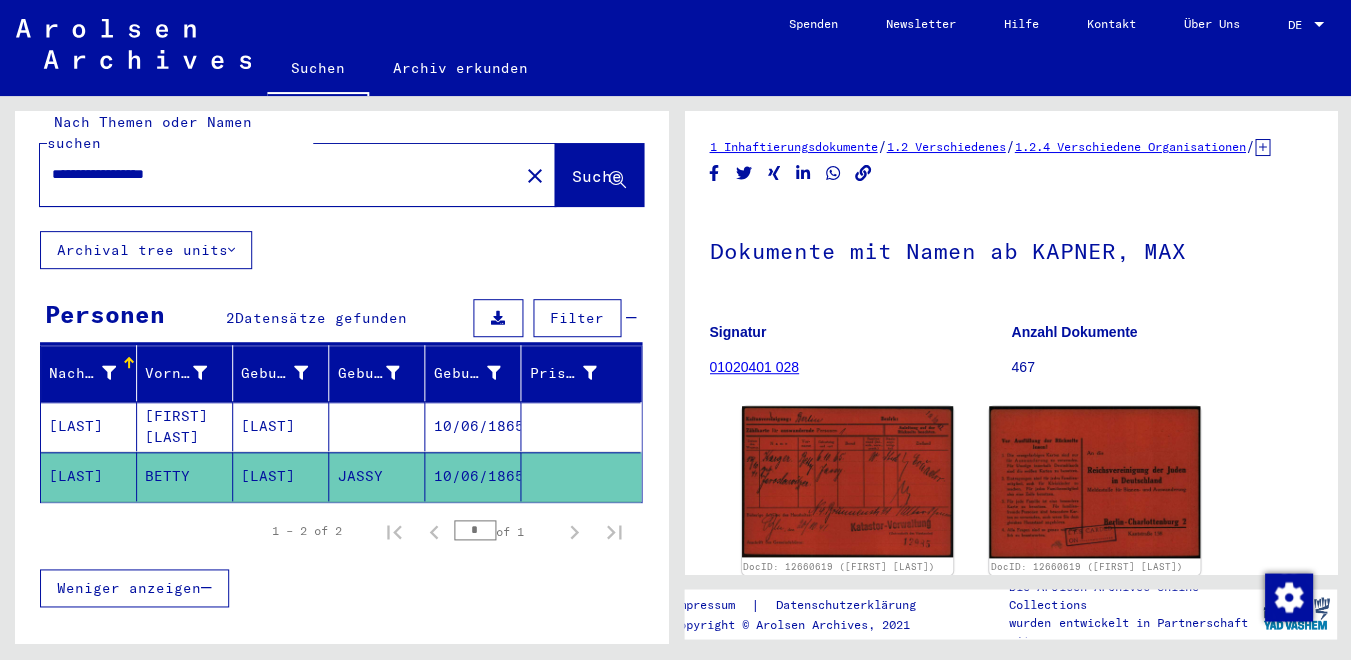 type on "**********" 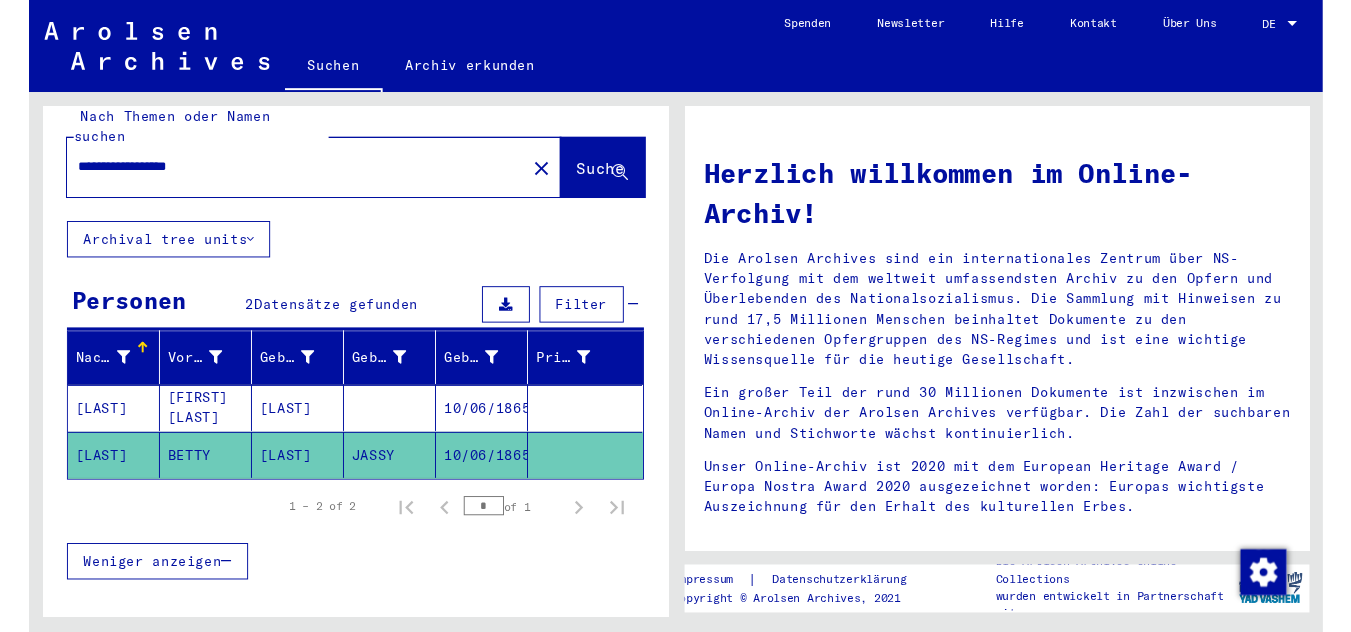 scroll, scrollTop: 0, scrollLeft: 0, axis: both 